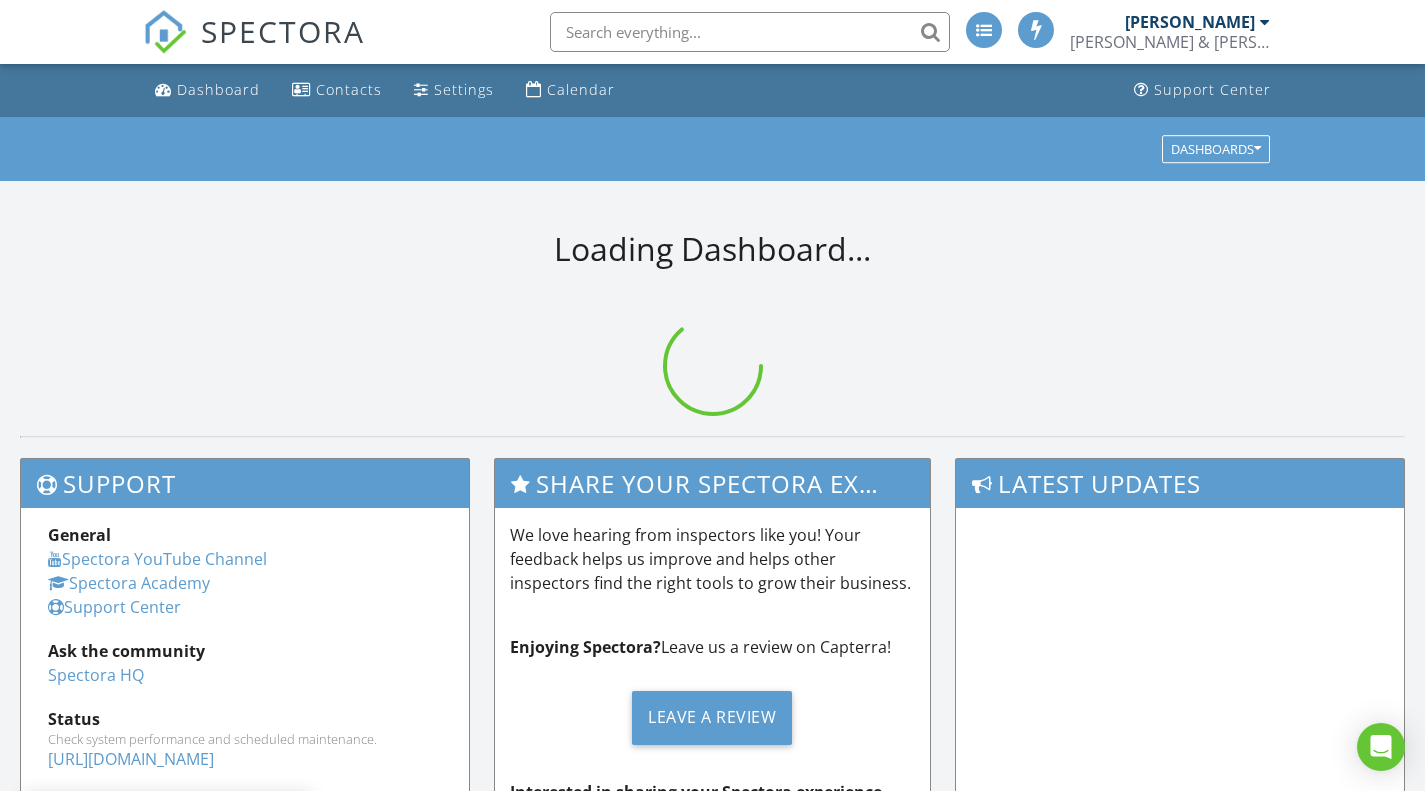 scroll, scrollTop: 0, scrollLeft: 0, axis: both 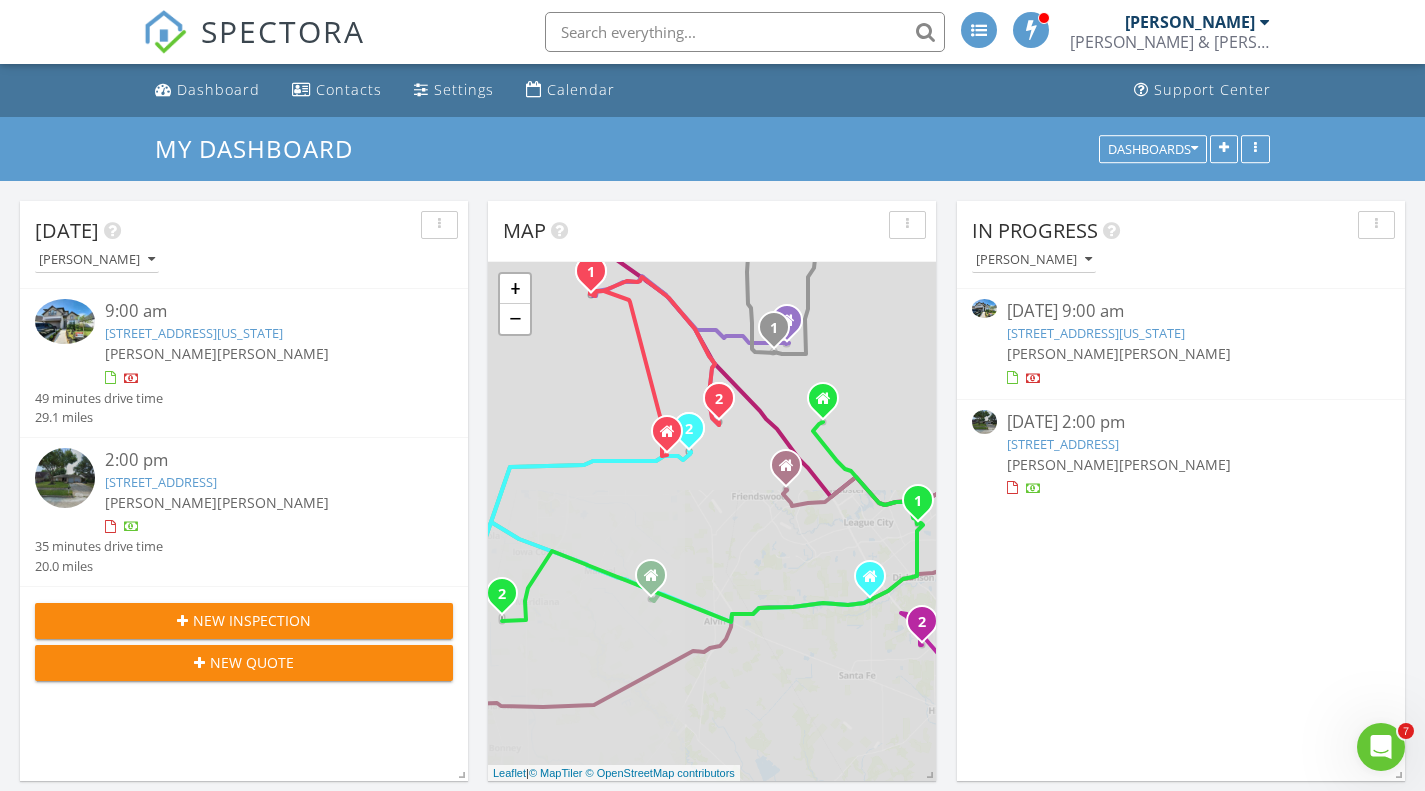 click on "10618 Blossom River Dr, Missouri City, TX 77459" at bounding box center (1096, 333) 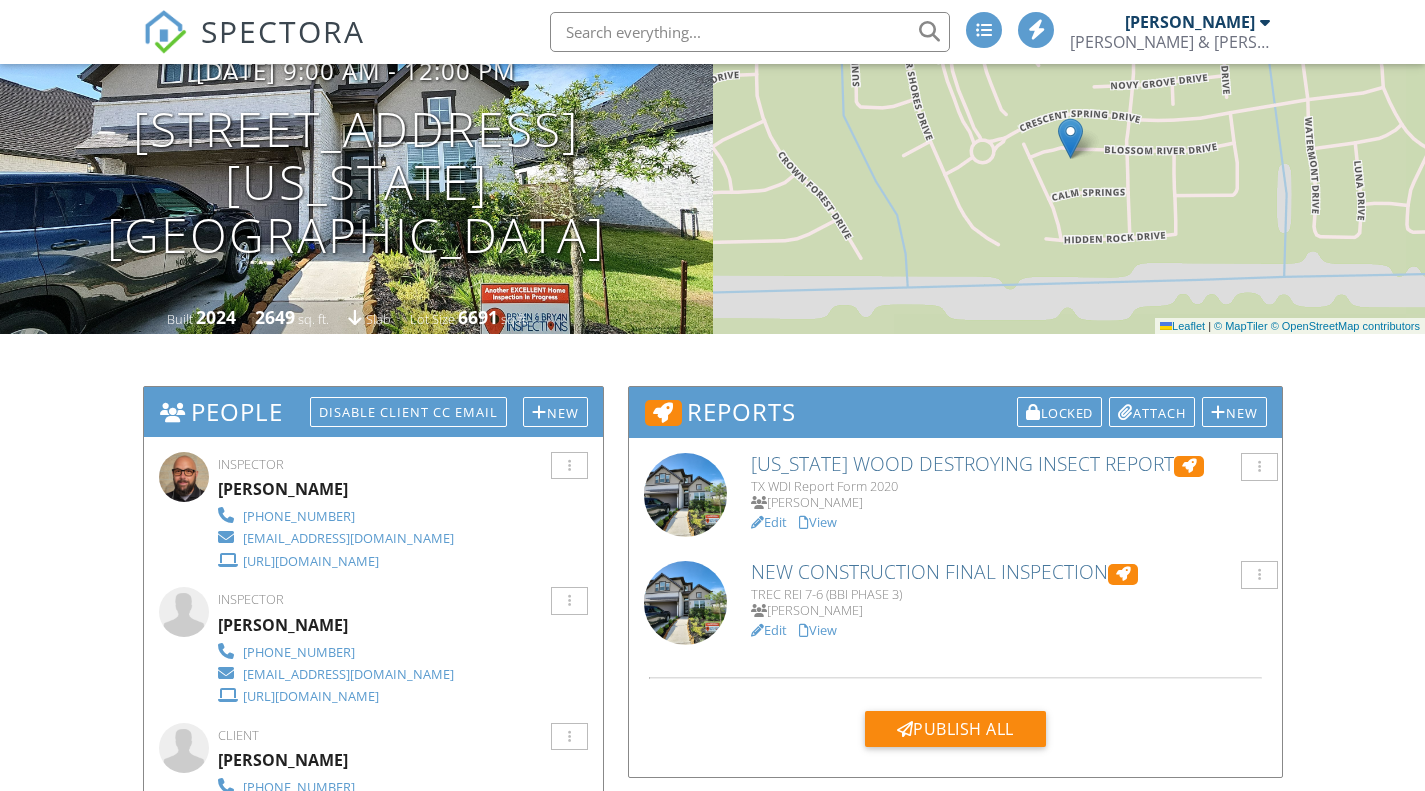 scroll, scrollTop: 300, scrollLeft: 0, axis: vertical 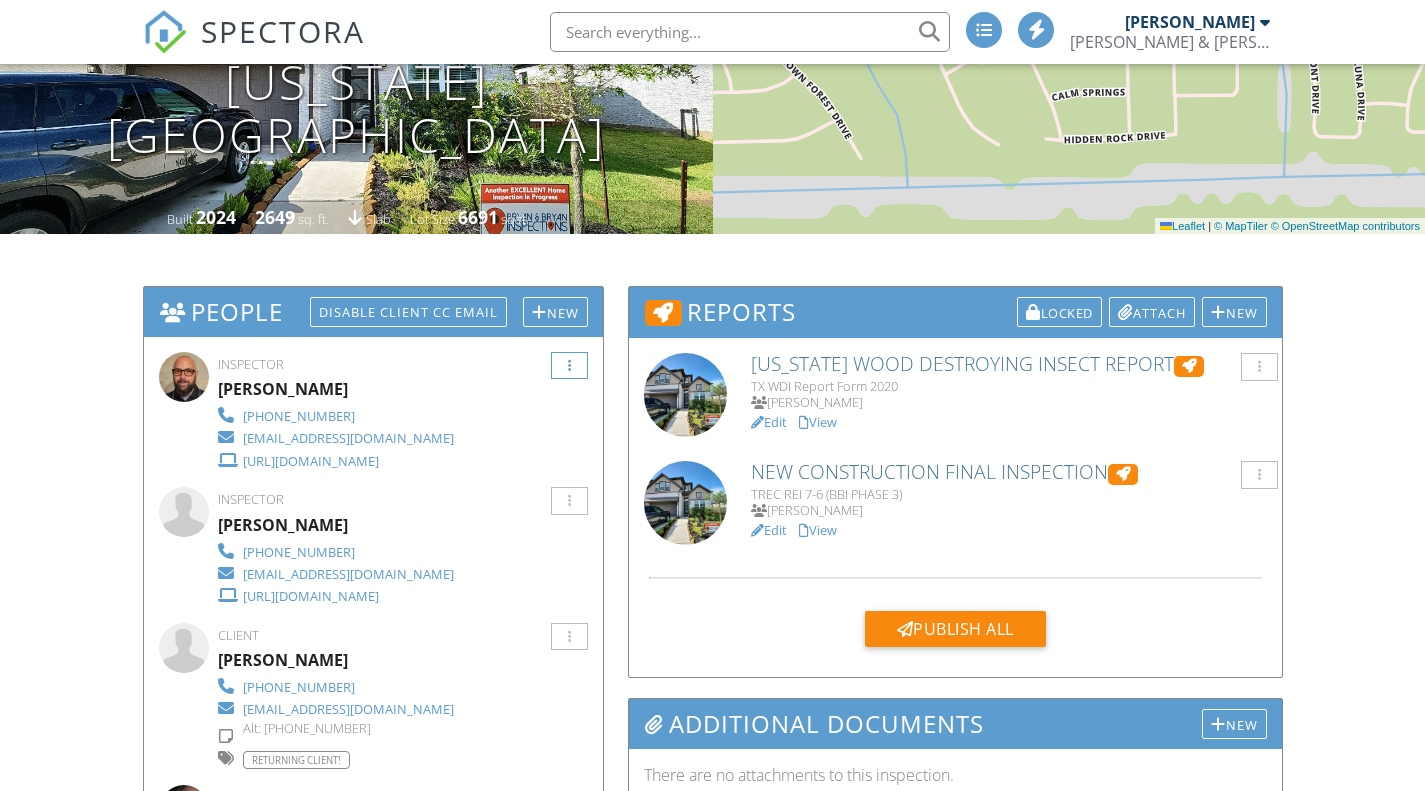 click at bounding box center [569, 366] 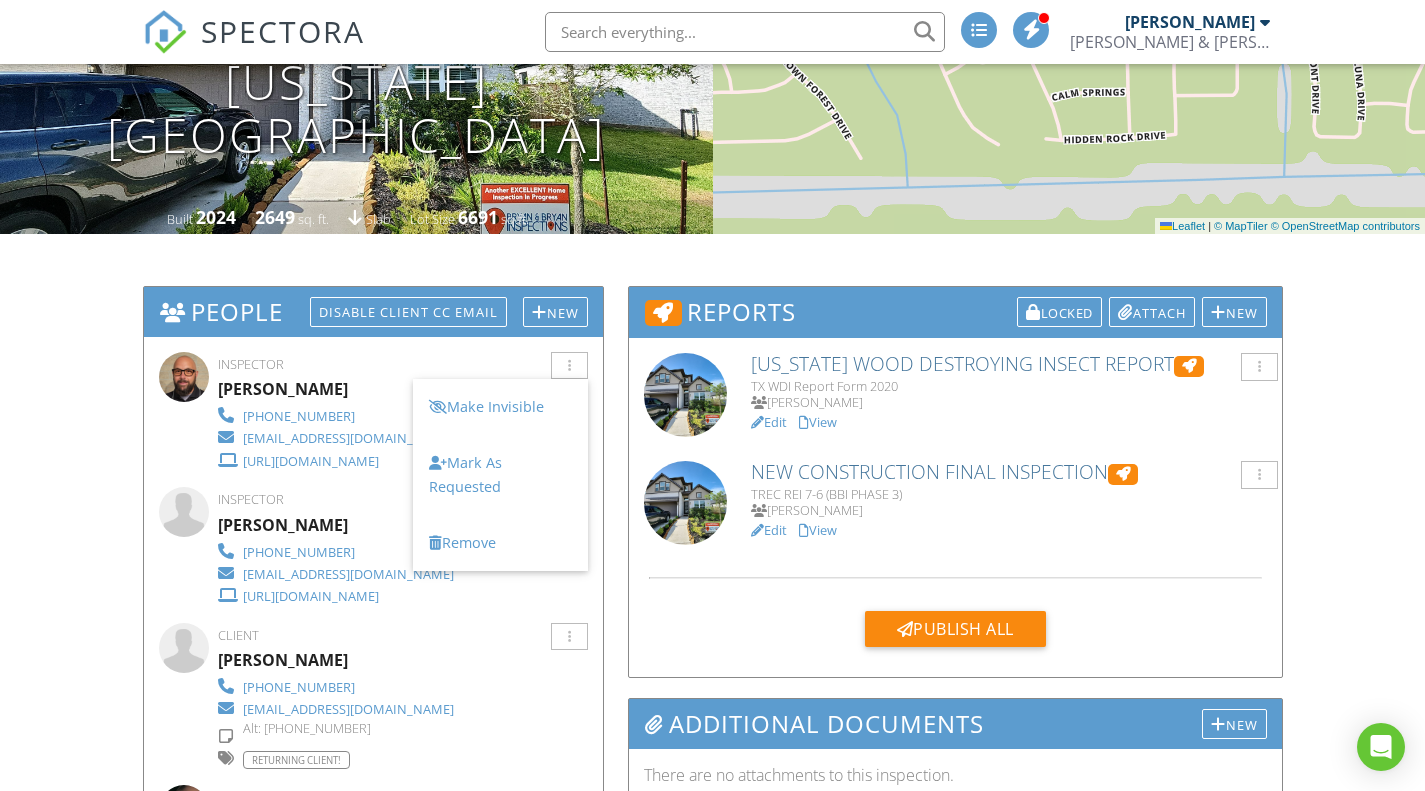 click on "Dashboard
Contacts
Settings
Calendar
Support Center
Inspection Details
Client View
More
Property Details
Reschedule
Reorder / Copy
Share
Cancel
Delete
Print Order
Convert to V9
Disable Pass on CC Fees
07/09/2025  9:00 am
- 12:00 pm
10618 Blossom River Dr
Missouri City, TX 77459
Built
2024
2649
sq. ft.
slab
Lot Size
6691
sq.ft.
+ −  Leaflet   |   © MapTiler   © OpenStreetMap contributors
All emails and texts are disabled for this inspection!
All emails and texts have been disabled for this inspection. This may have happened due to someone manually disabling them or this inspection being unconfirmed when it was scheduled. To re-enable emails and texts for this inspection, click the button below.
Turn on emails and texts" at bounding box center [712, 1975] 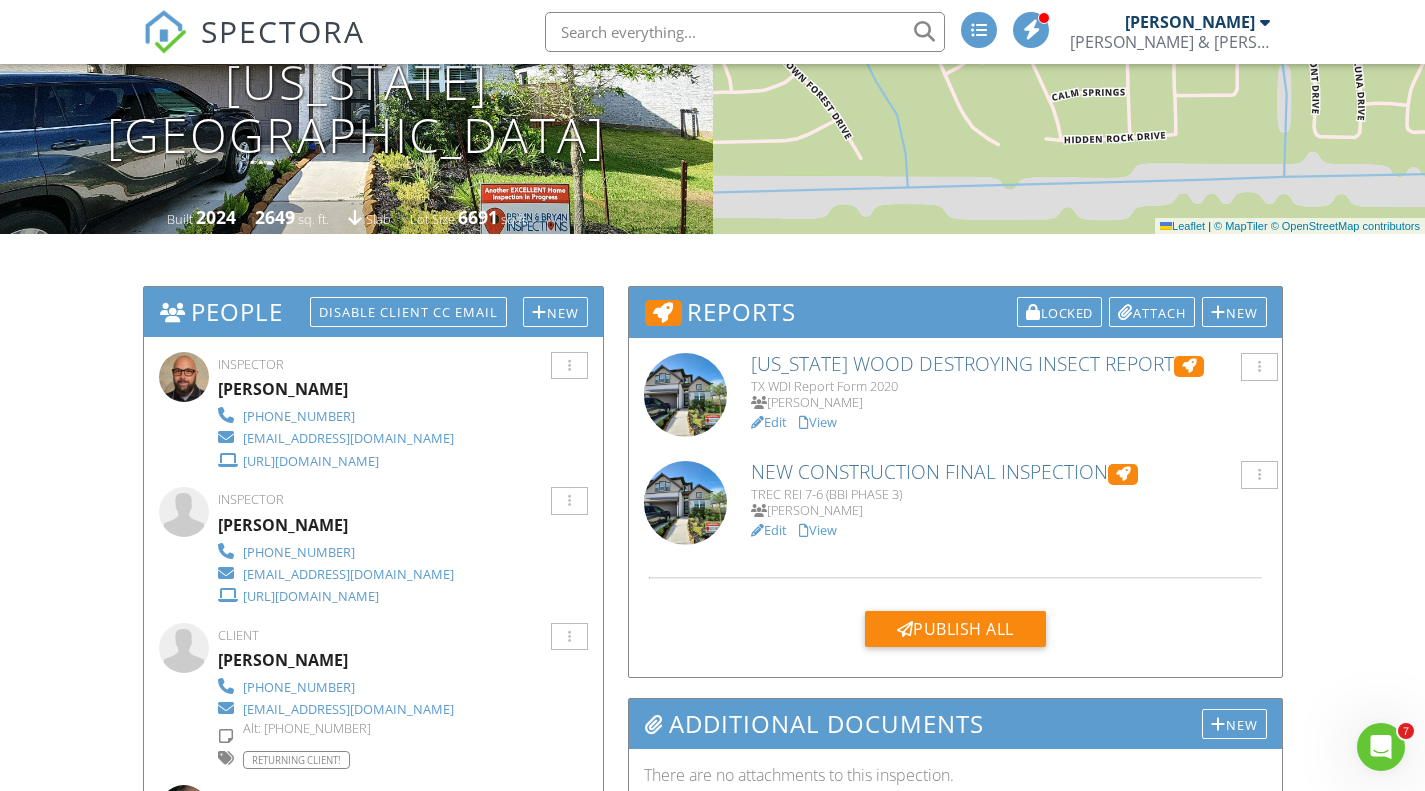 scroll, scrollTop: 0, scrollLeft: 0, axis: both 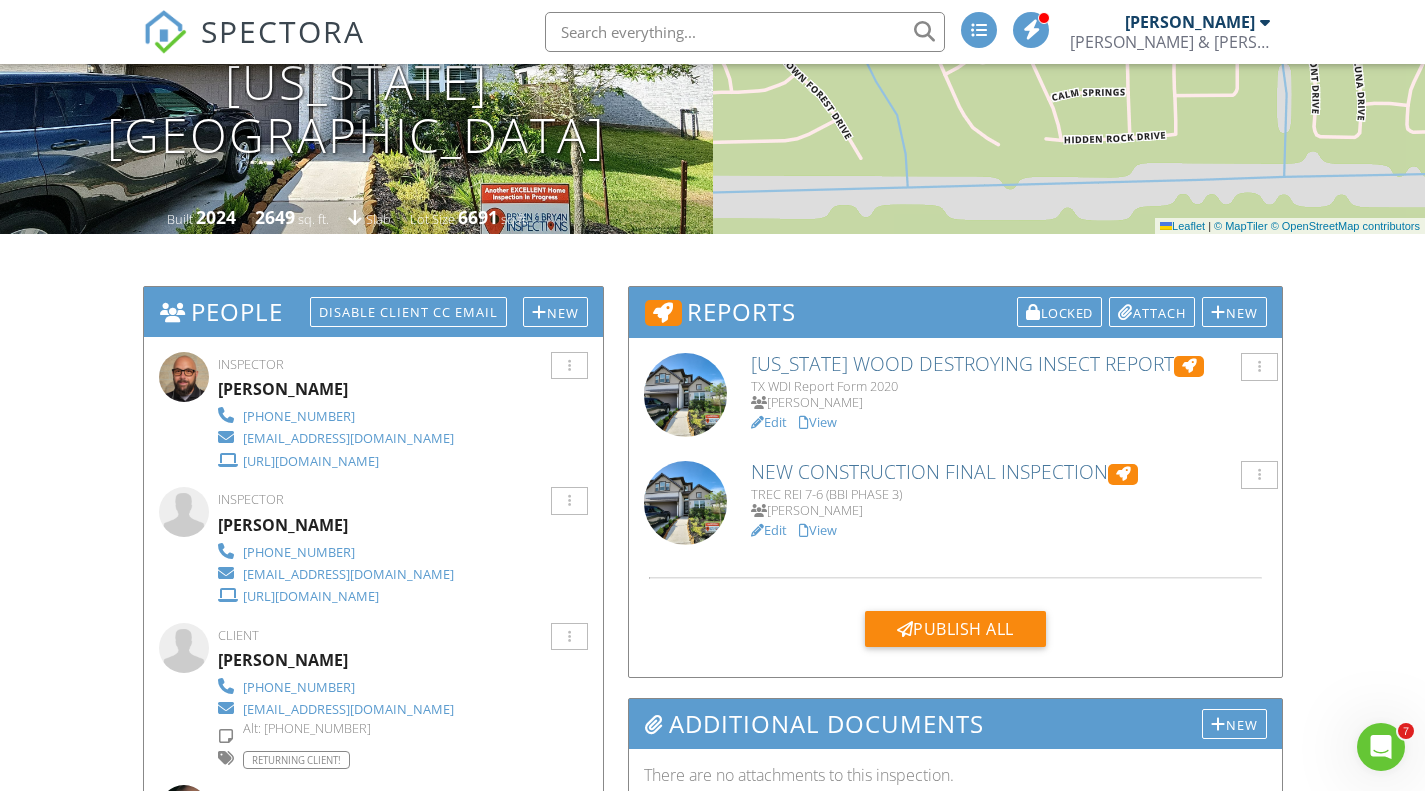 click on "New Construction Final Inspection" at bounding box center [1008, 472] 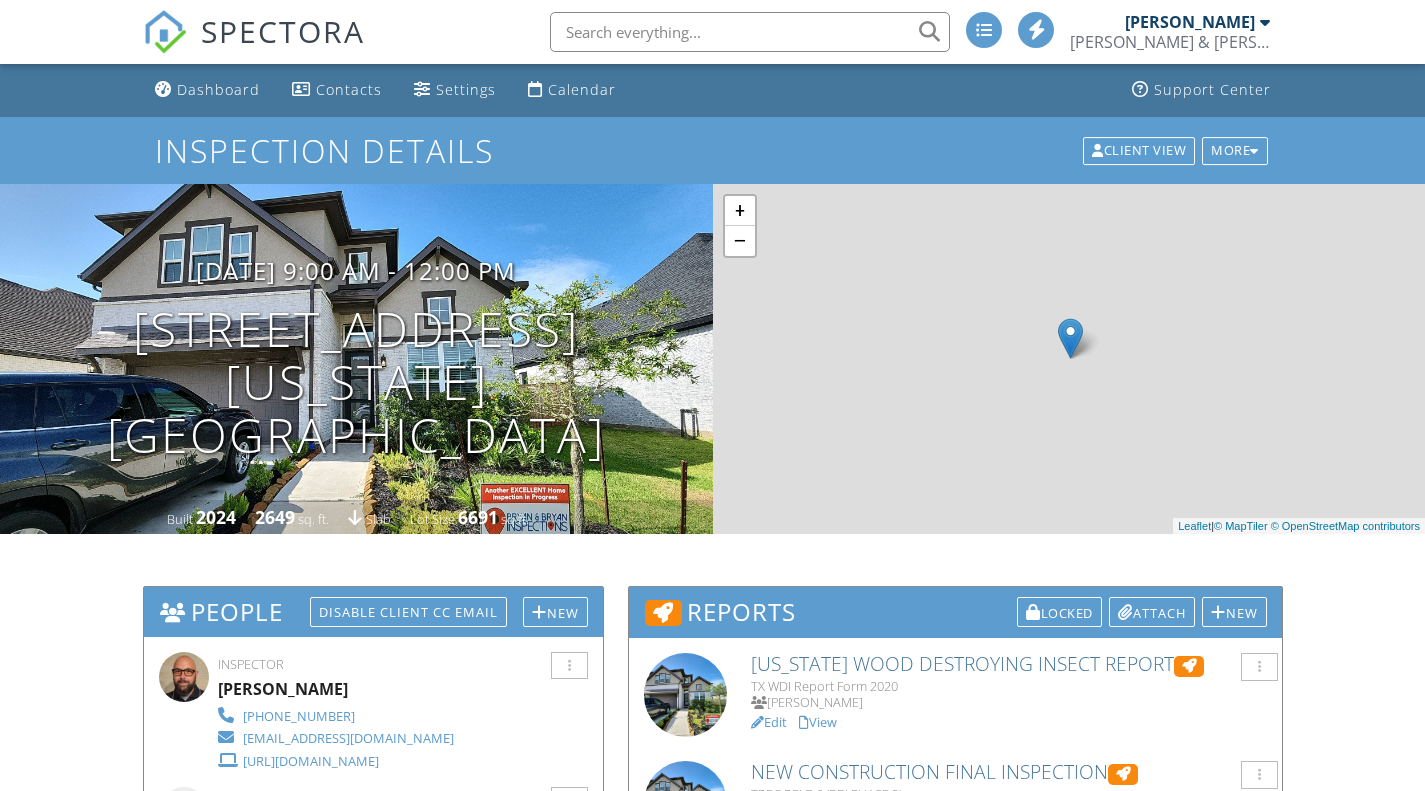 click on "TREC REI 7-6 (BBI PHASE 3)" at bounding box center (1008, 794) 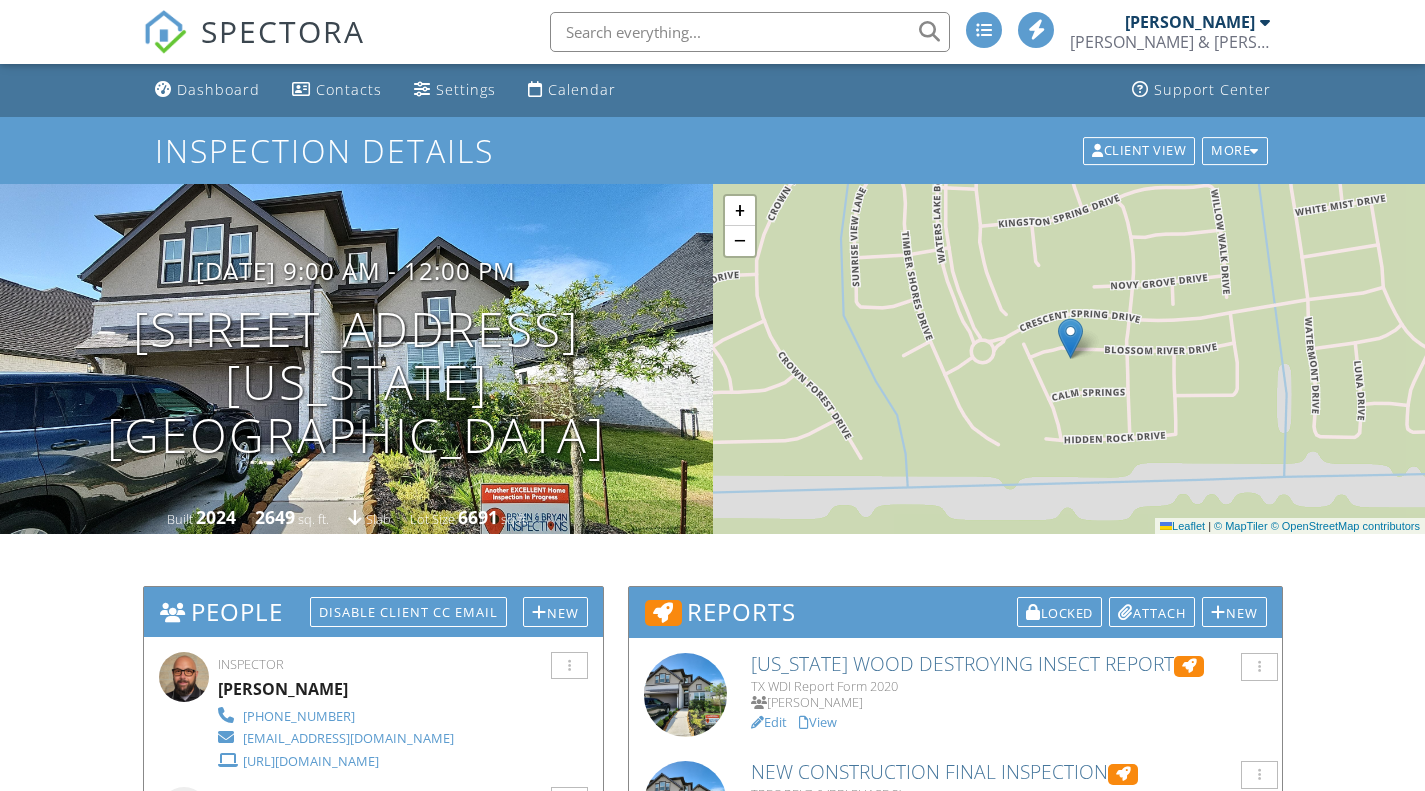 scroll, scrollTop: 8, scrollLeft: 0, axis: vertical 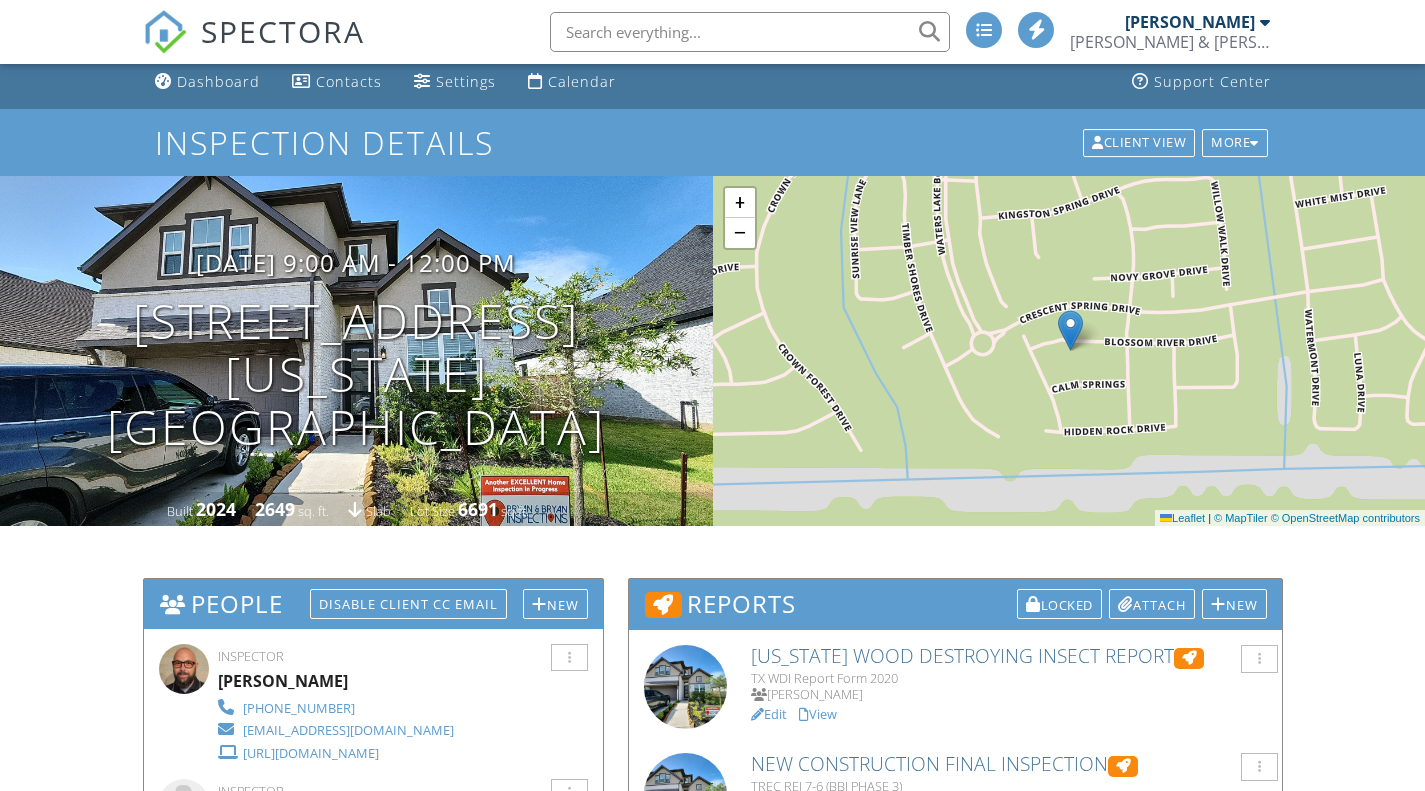 click on "Texas Wood Destroying Insect Report
TX WDI Report Form 2020
Aaron Paul" at bounding box center [1008, 673] 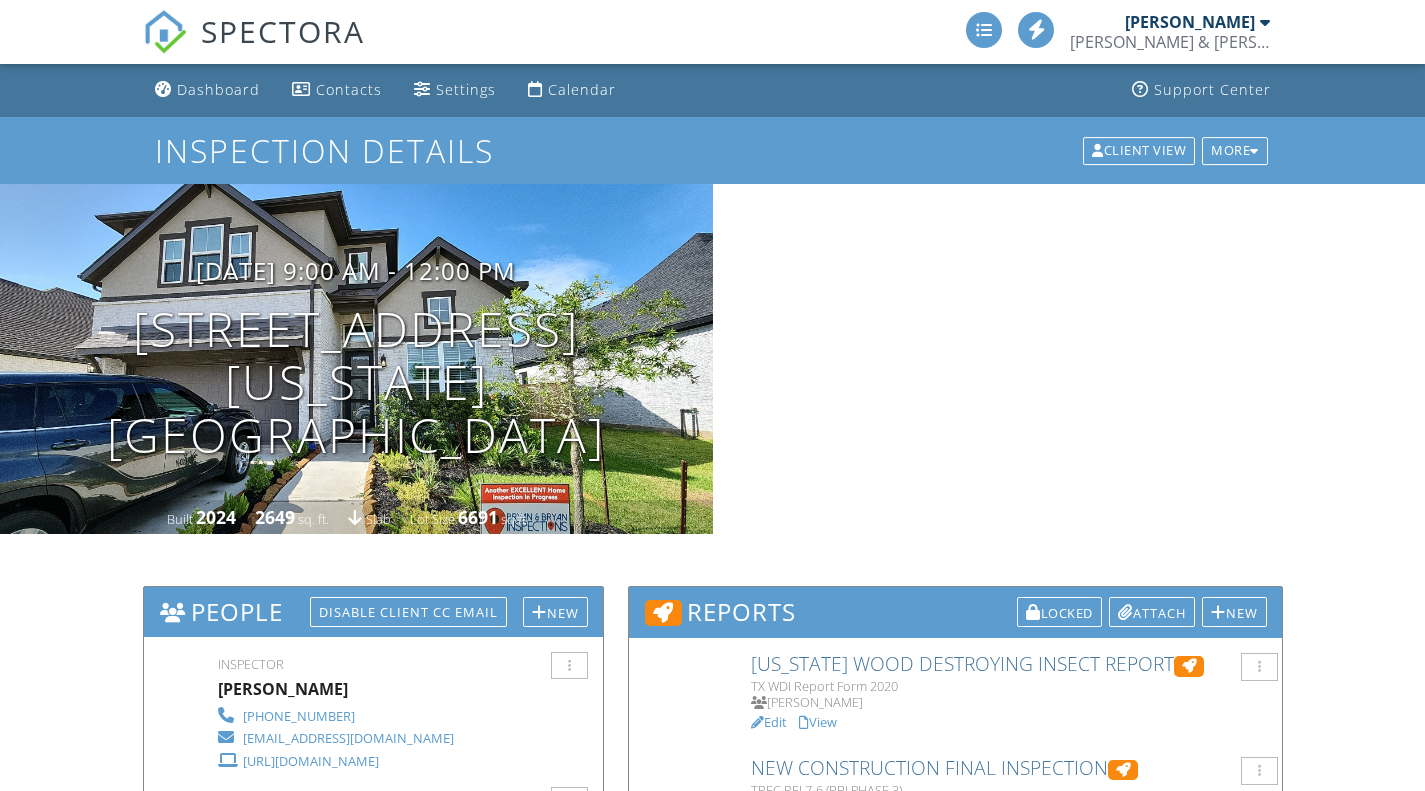 scroll, scrollTop: 0, scrollLeft: 0, axis: both 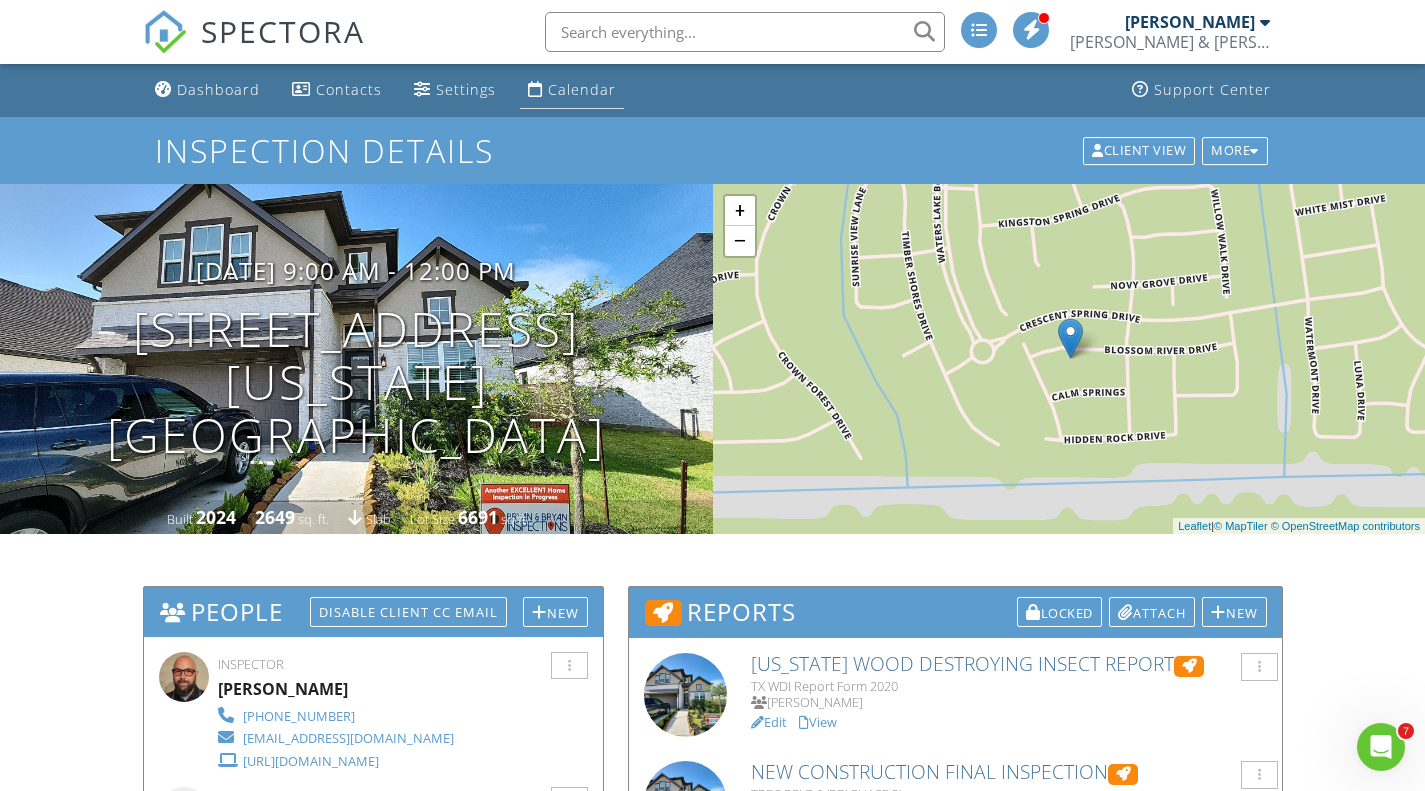 click on "Calendar" at bounding box center (582, 89) 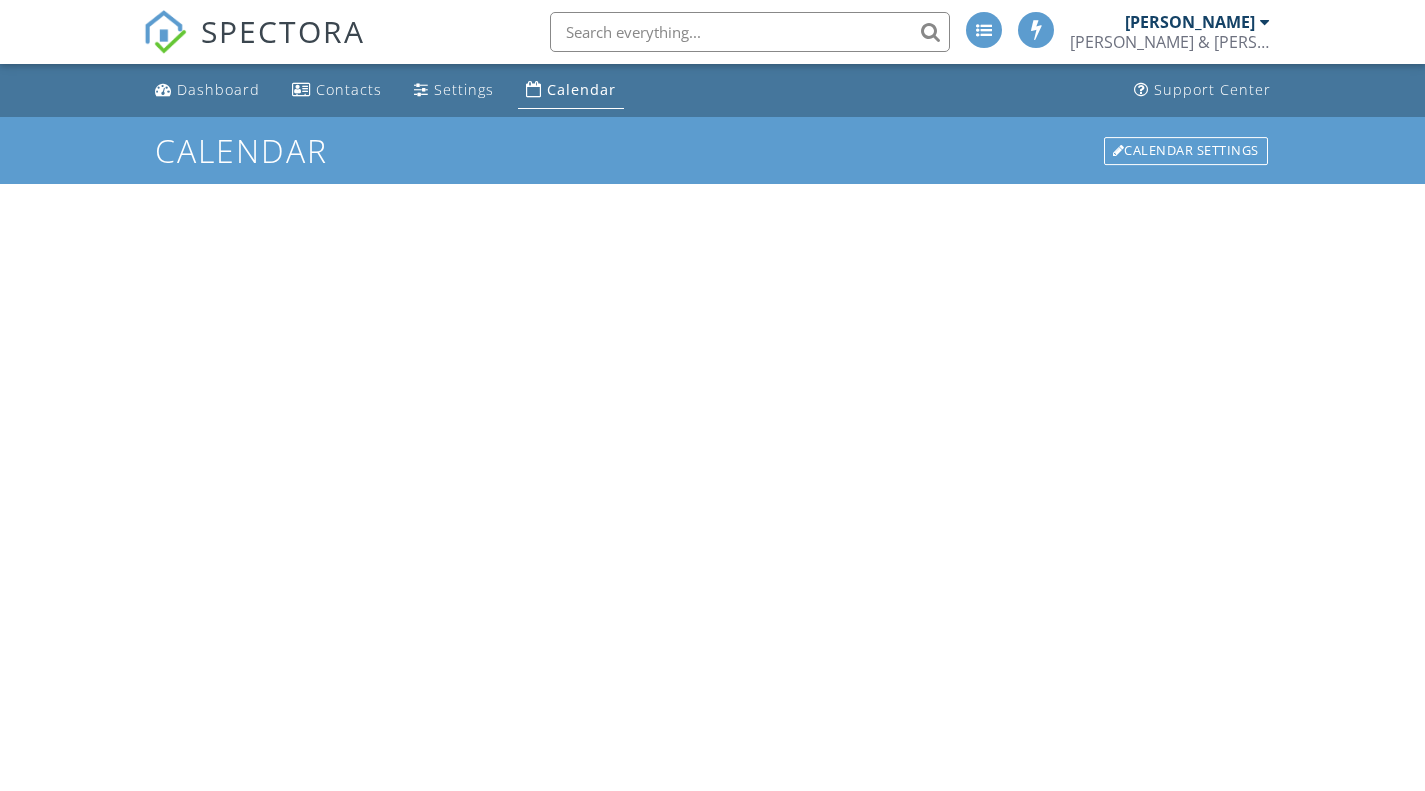 scroll, scrollTop: 0, scrollLeft: 0, axis: both 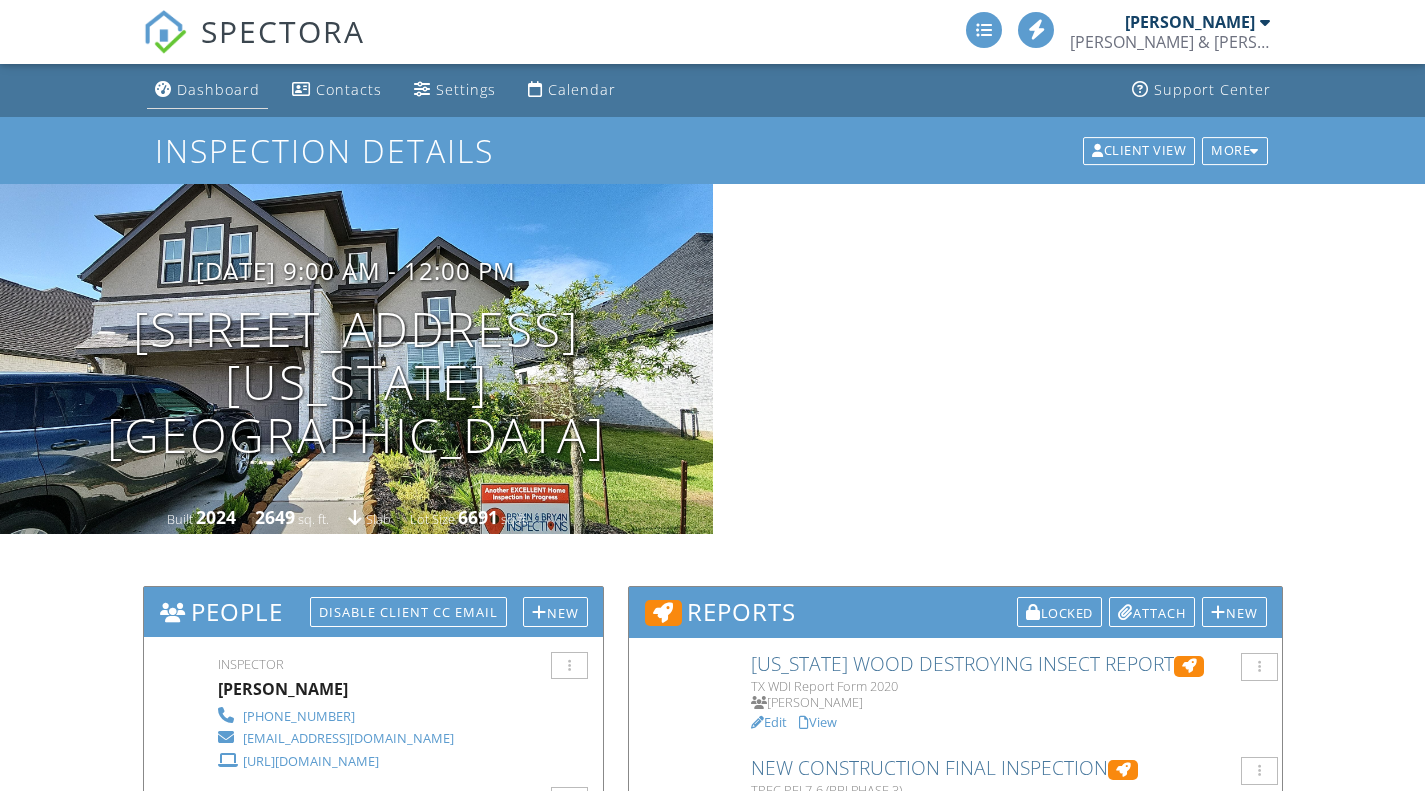 click on "Dashboard" at bounding box center [218, 89] 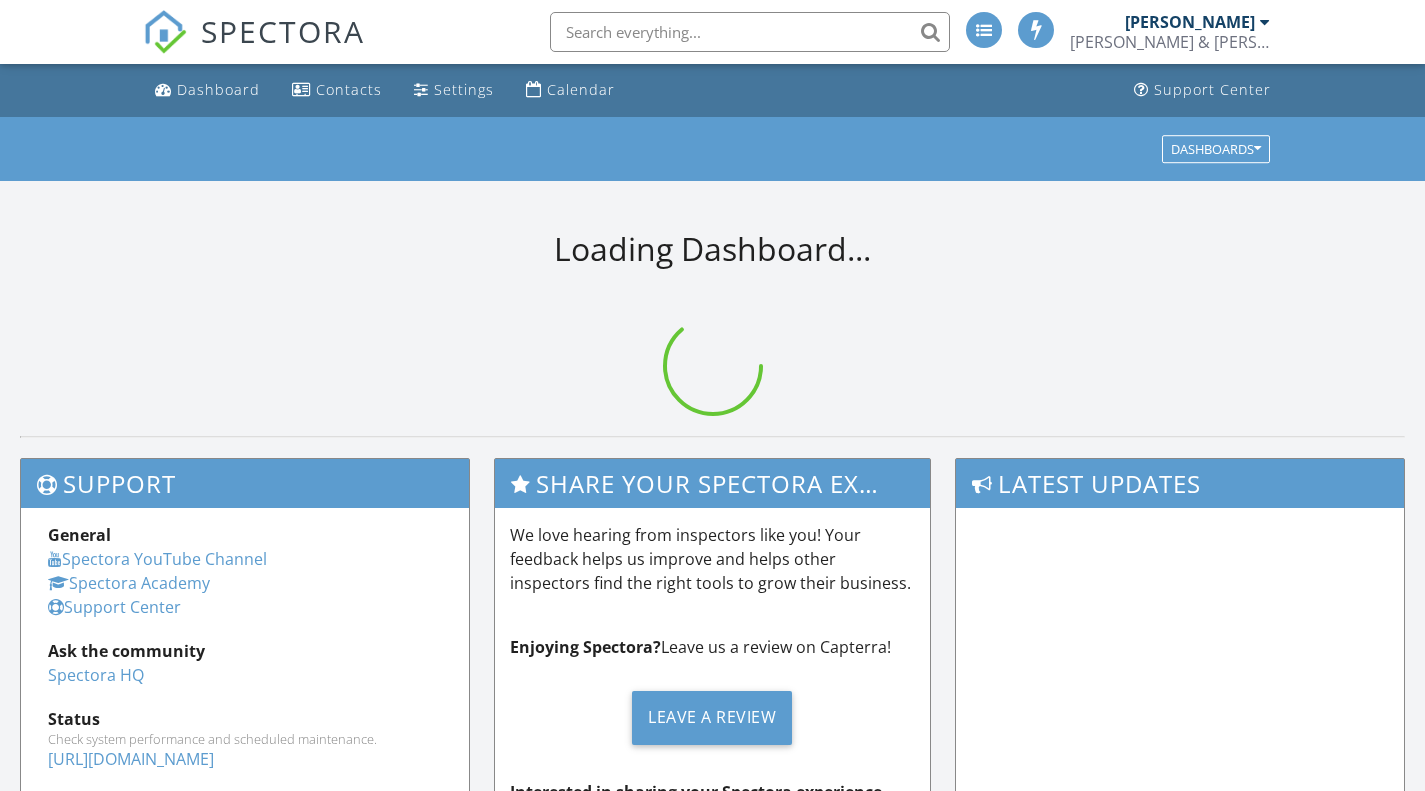 scroll, scrollTop: 0, scrollLeft: 0, axis: both 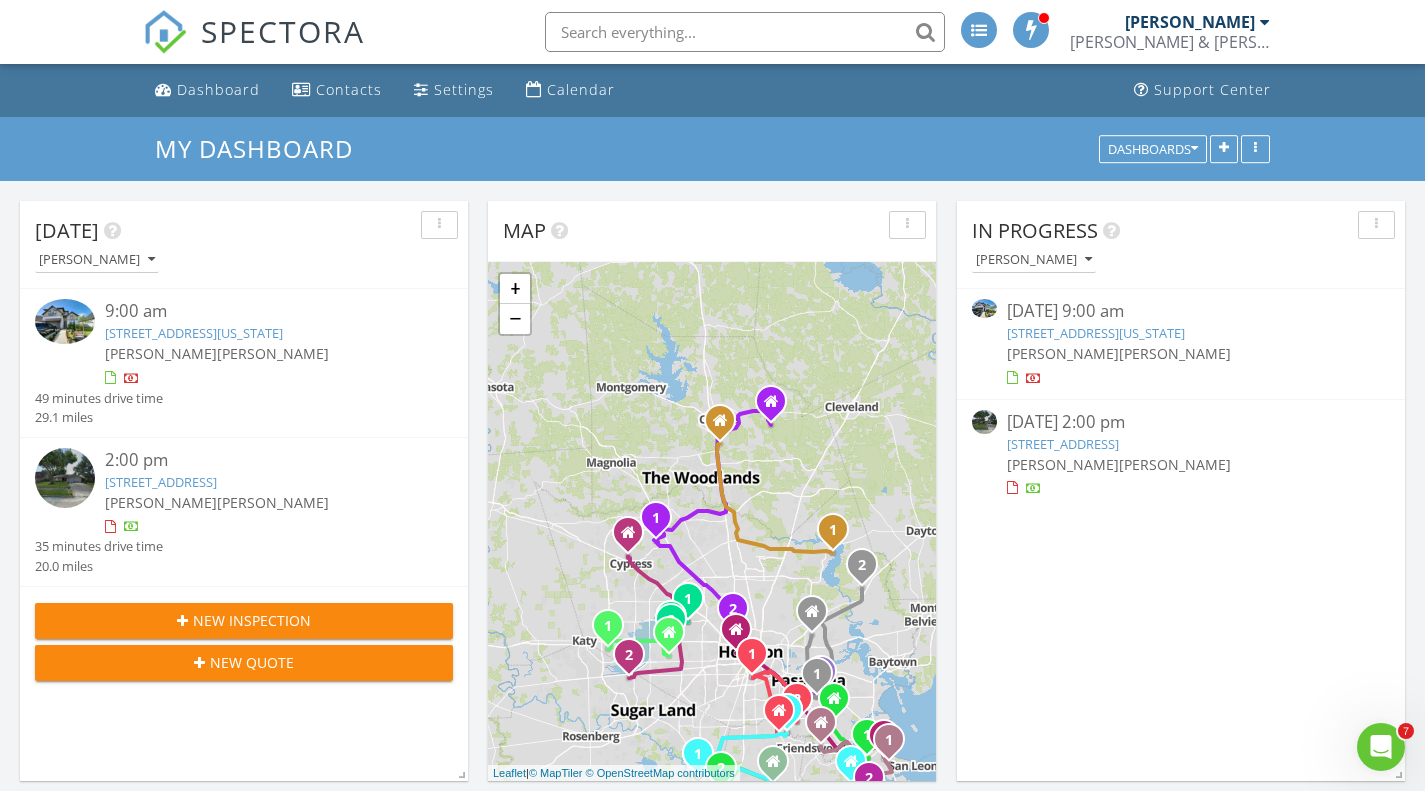 click on "3106 Pilgrims Point Ln , Pearland, TX 77581" at bounding box center [1063, 444] 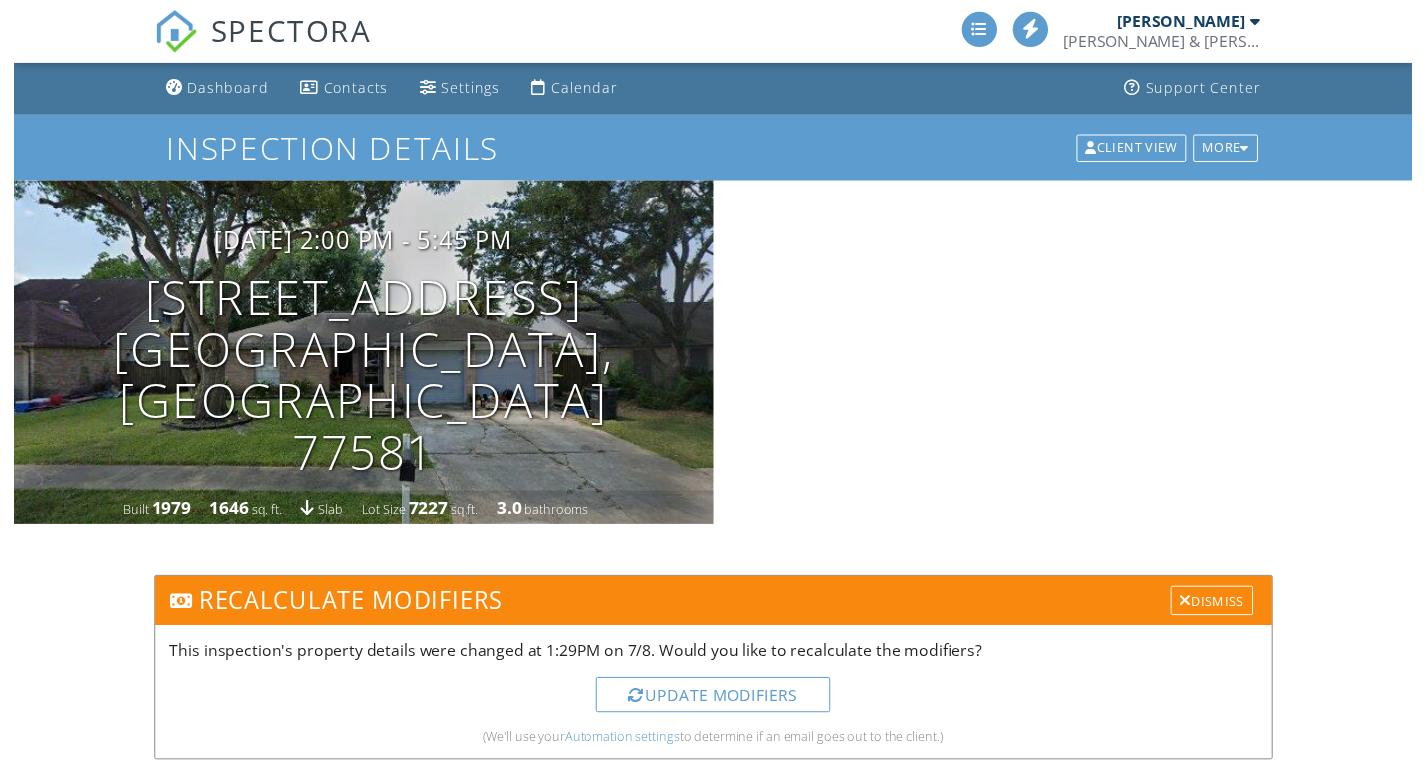 scroll, scrollTop: 0, scrollLeft: 0, axis: both 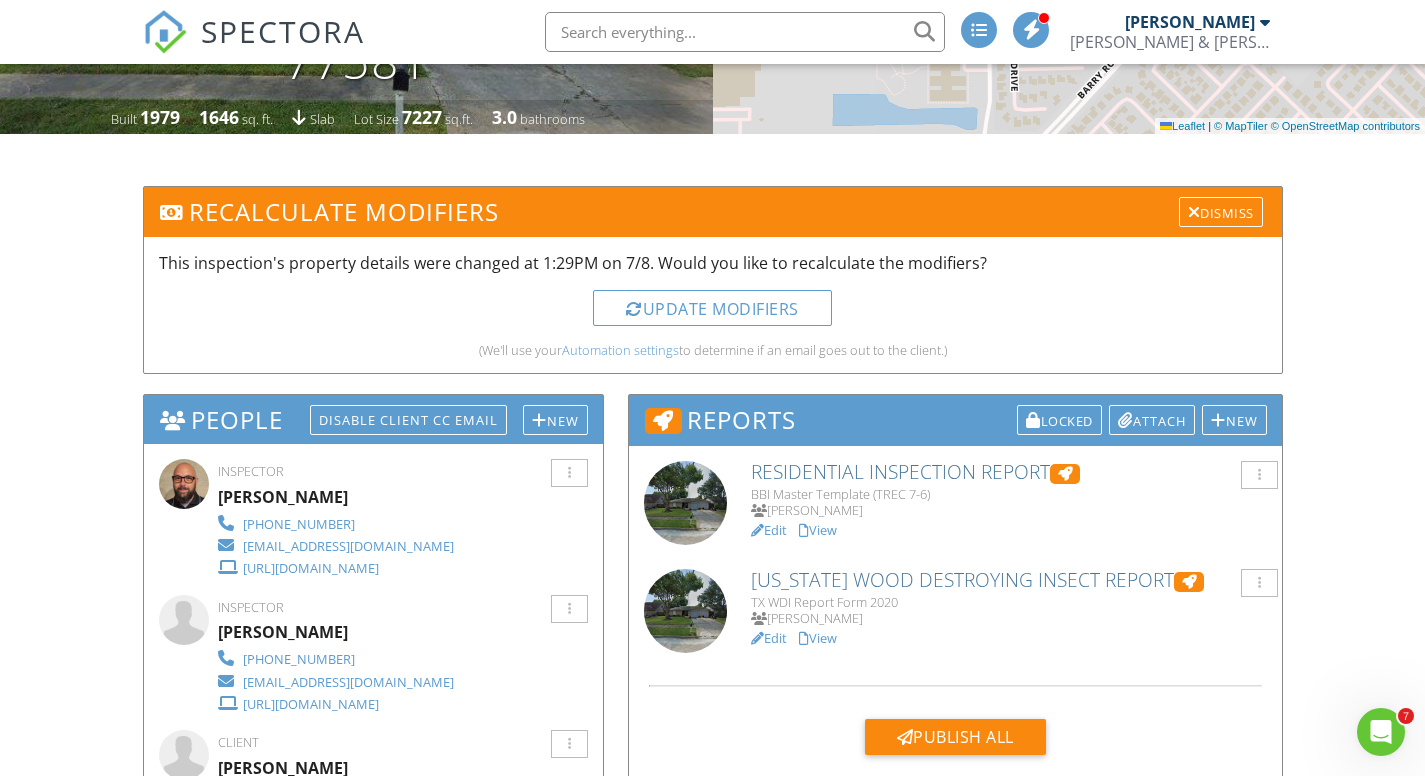 click on "Residential Inspection Report" at bounding box center [1008, 472] 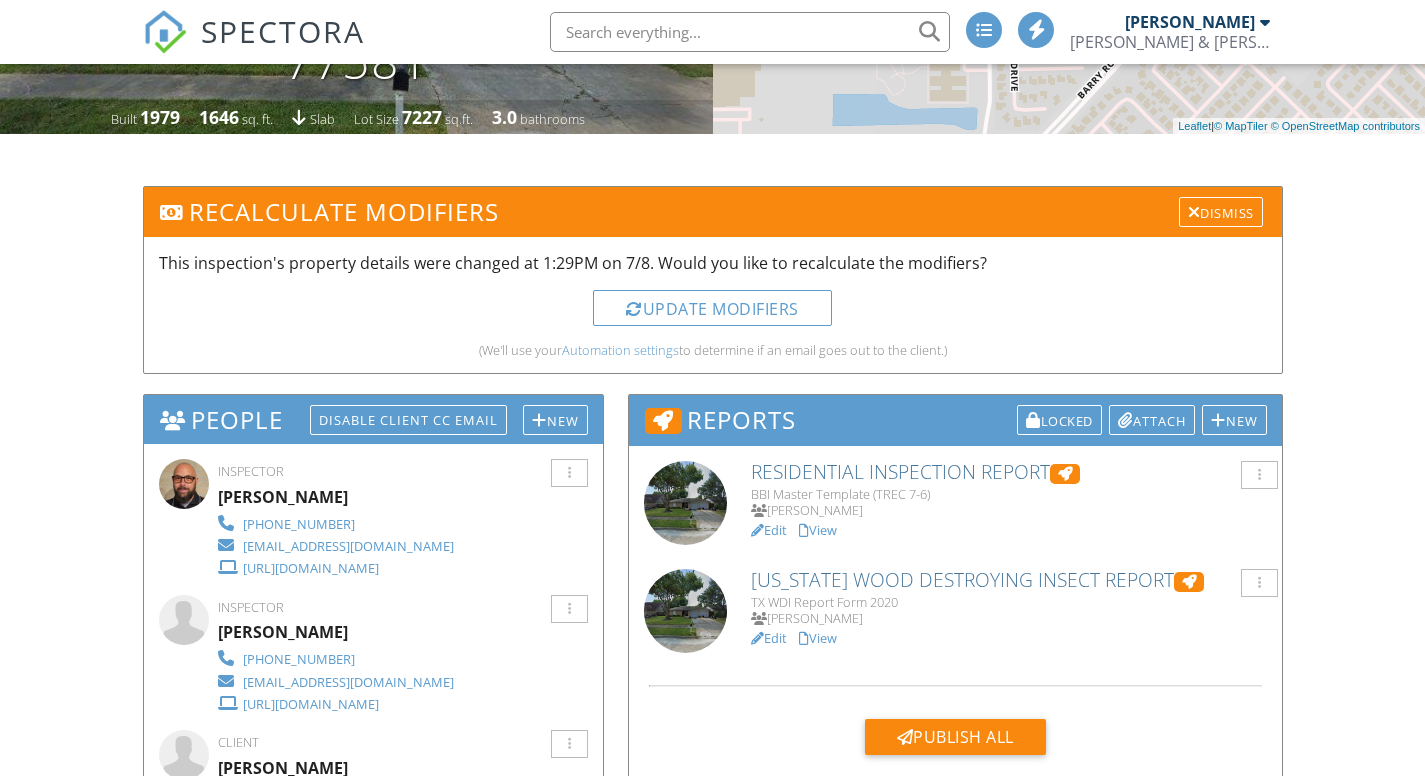 scroll, scrollTop: 400, scrollLeft: 0, axis: vertical 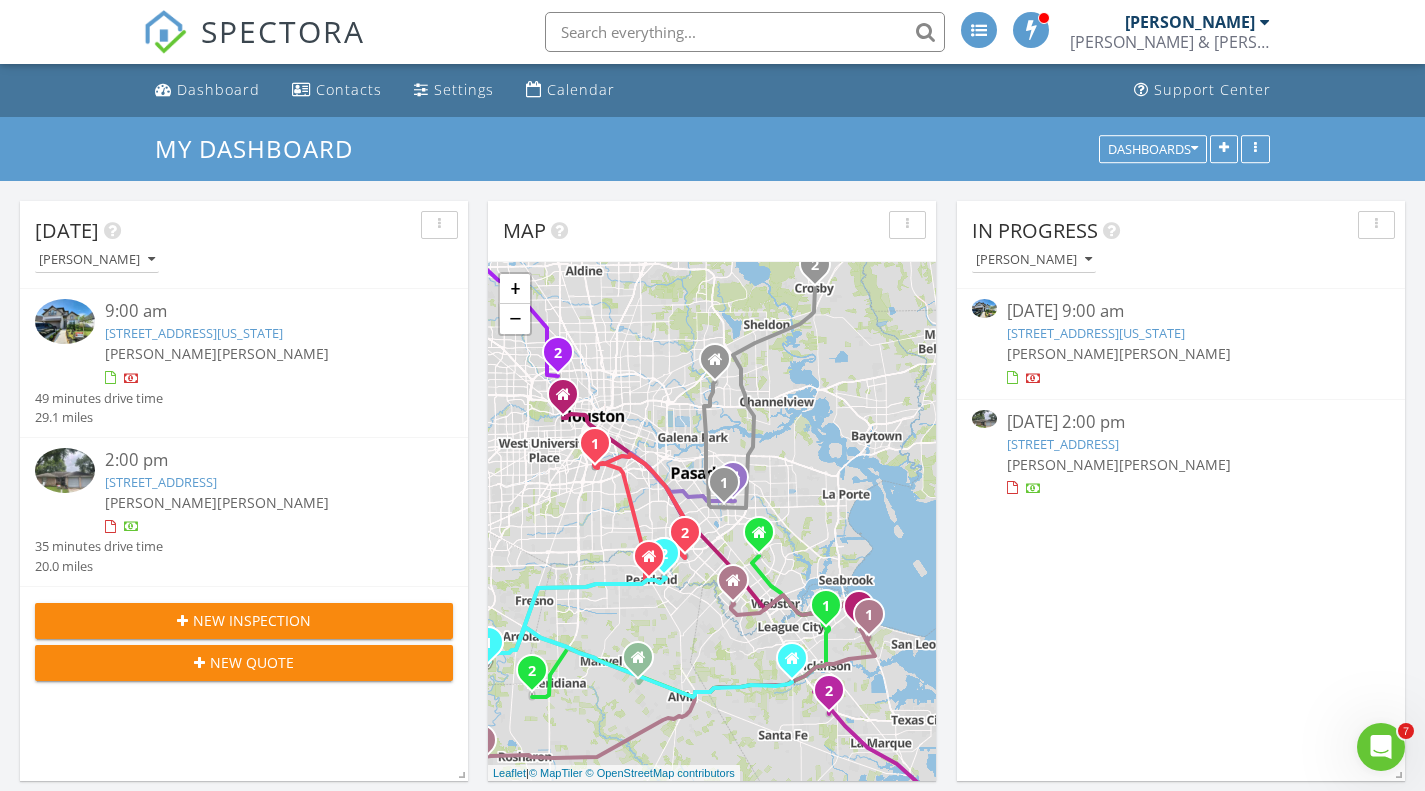 click on "[STREET_ADDRESS]" at bounding box center [1063, 444] 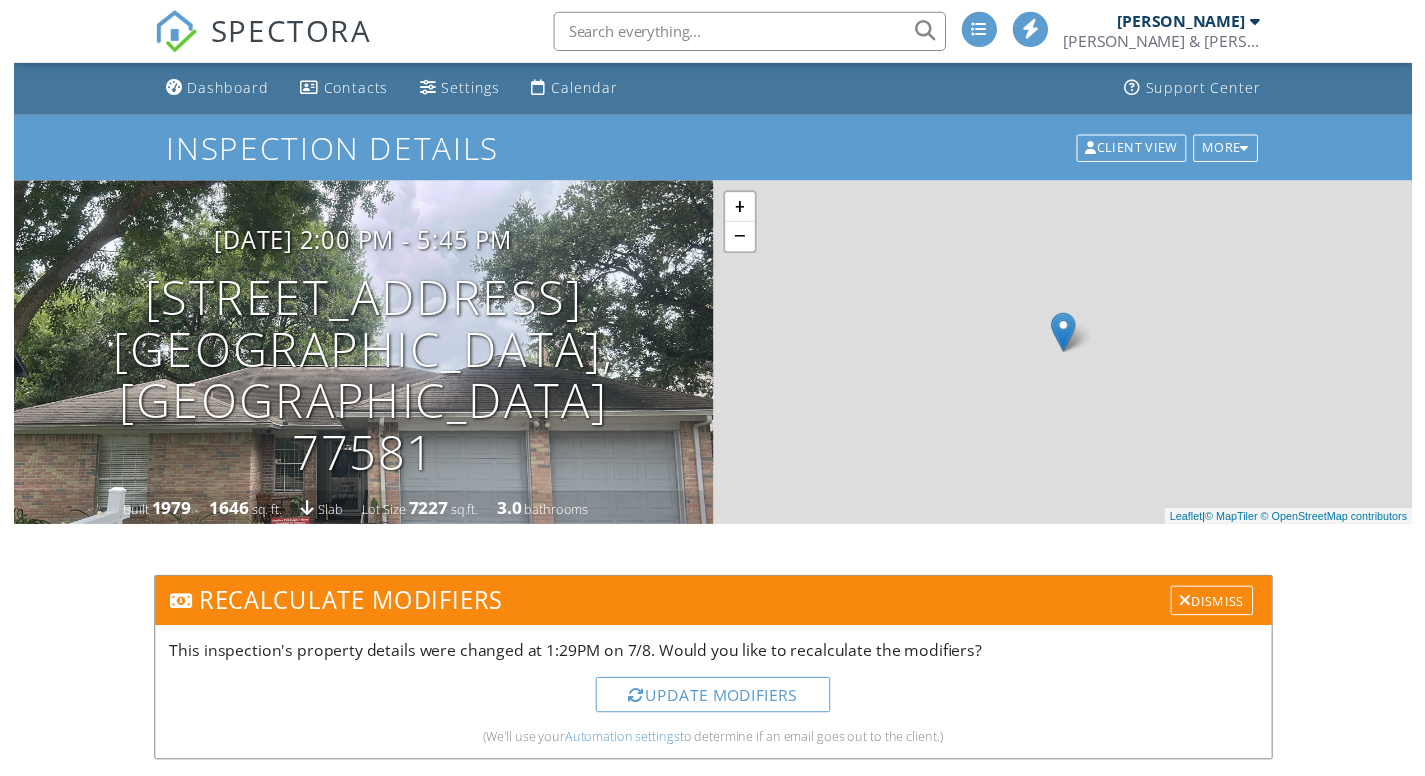 scroll, scrollTop: 0, scrollLeft: 0, axis: both 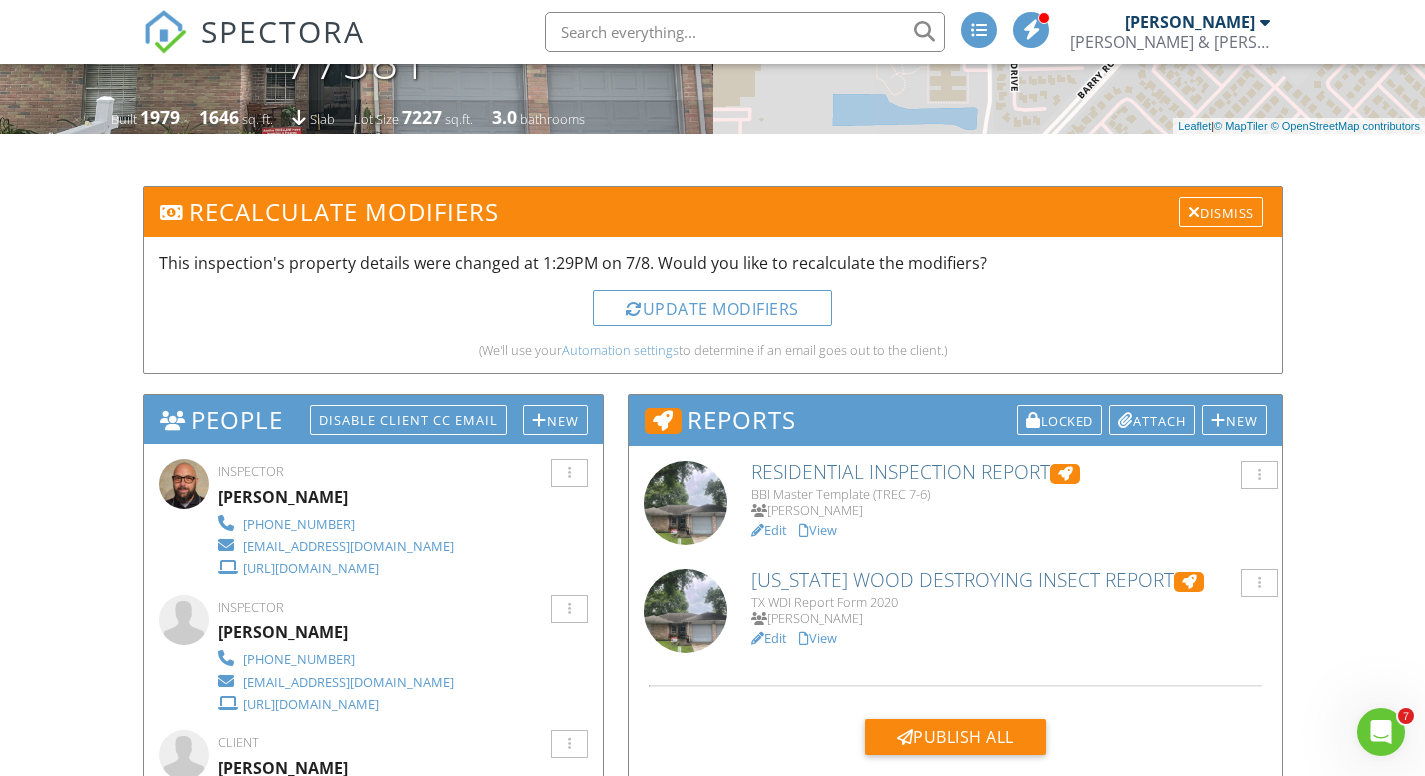 click on "Residential Inspection Report" at bounding box center (1008, 472) 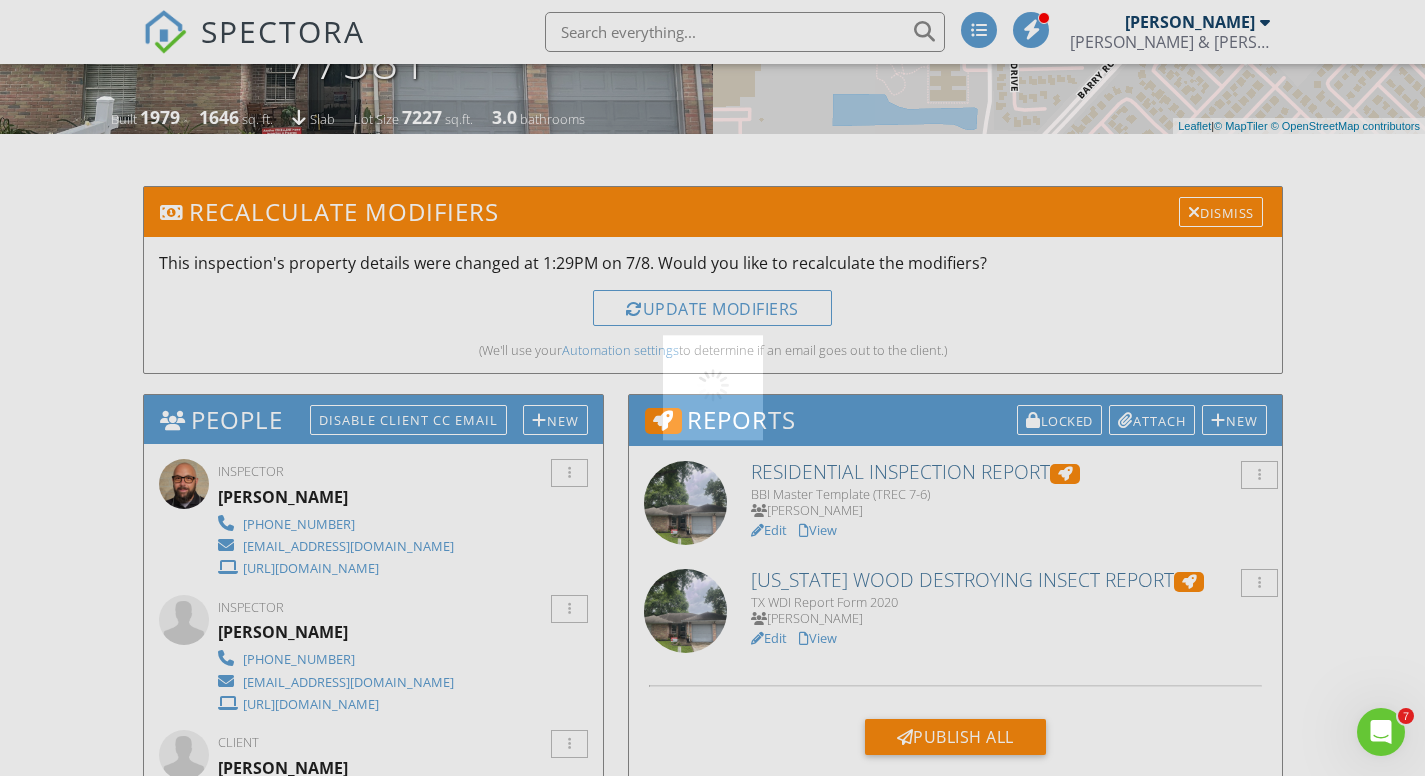 click on "SPECTORA
Aaron Paul
Bryan & Bryan Inspections
Role:
Inspector
Change Role
Dashboard
New Inspection
Inspections
Calendar
Tasks
Reporting
Equipment
Settings
What's New
Sign Out
Change Active Role
Your account has more than one possible role. Please choose how you'd like to view the site:
Company/Agency
City
Role
Dashboard
Contacts
Settings
Calendar
Support Center
Inspection Details
Client View
More
Property Details
Reschedule
Reorder / Copy
Share
Cancel
Delete
Print Order
Convert to V9
07/09/2025  2:00 pm
- 5:45 pm
3106 Pilgrims Point Ln
Pearland, TX 77581" at bounding box center (712, 2236) 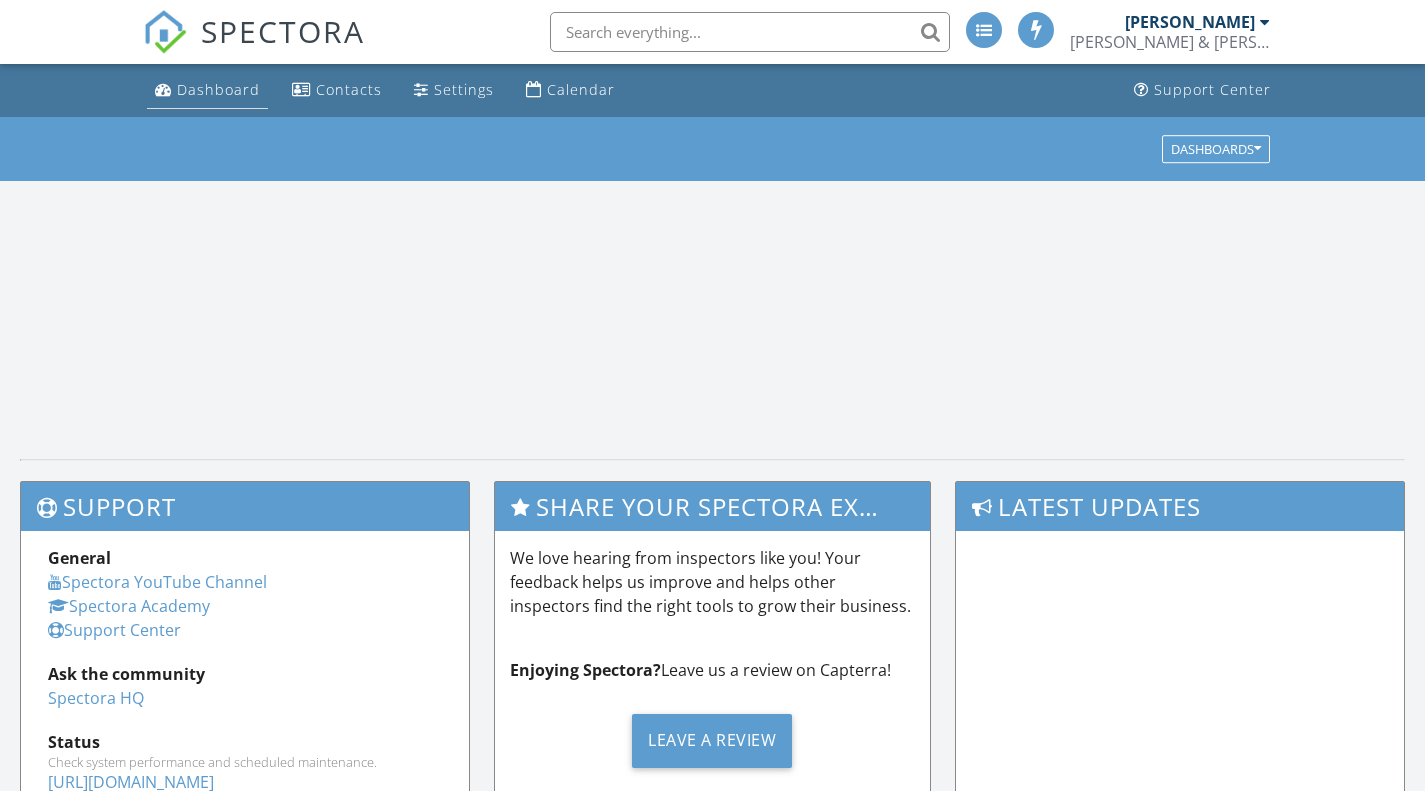 scroll, scrollTop: 0, scrollLeft: 0, axis: both 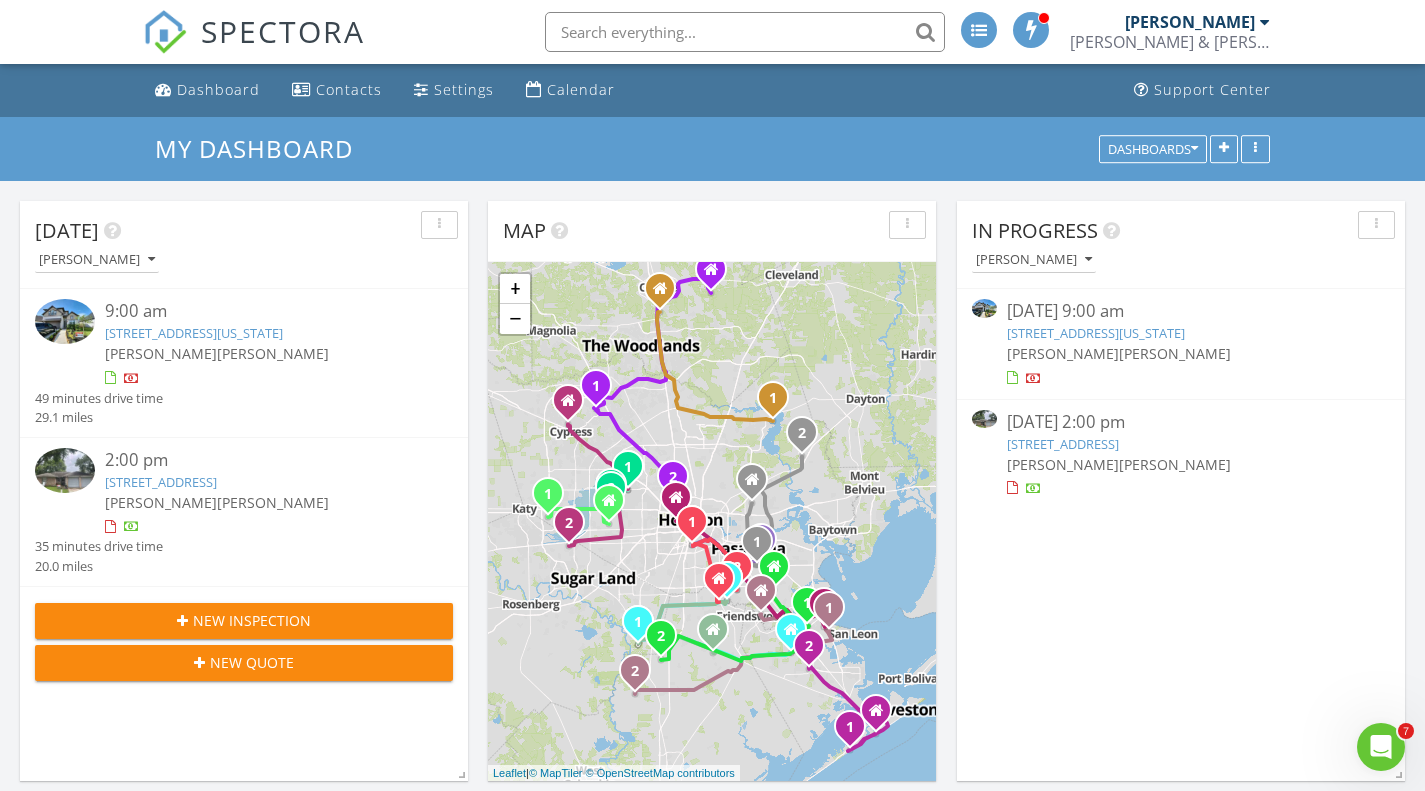 click on "[STREET_ADDRESS][US_STATE]" at bounding box center (1096, 333) 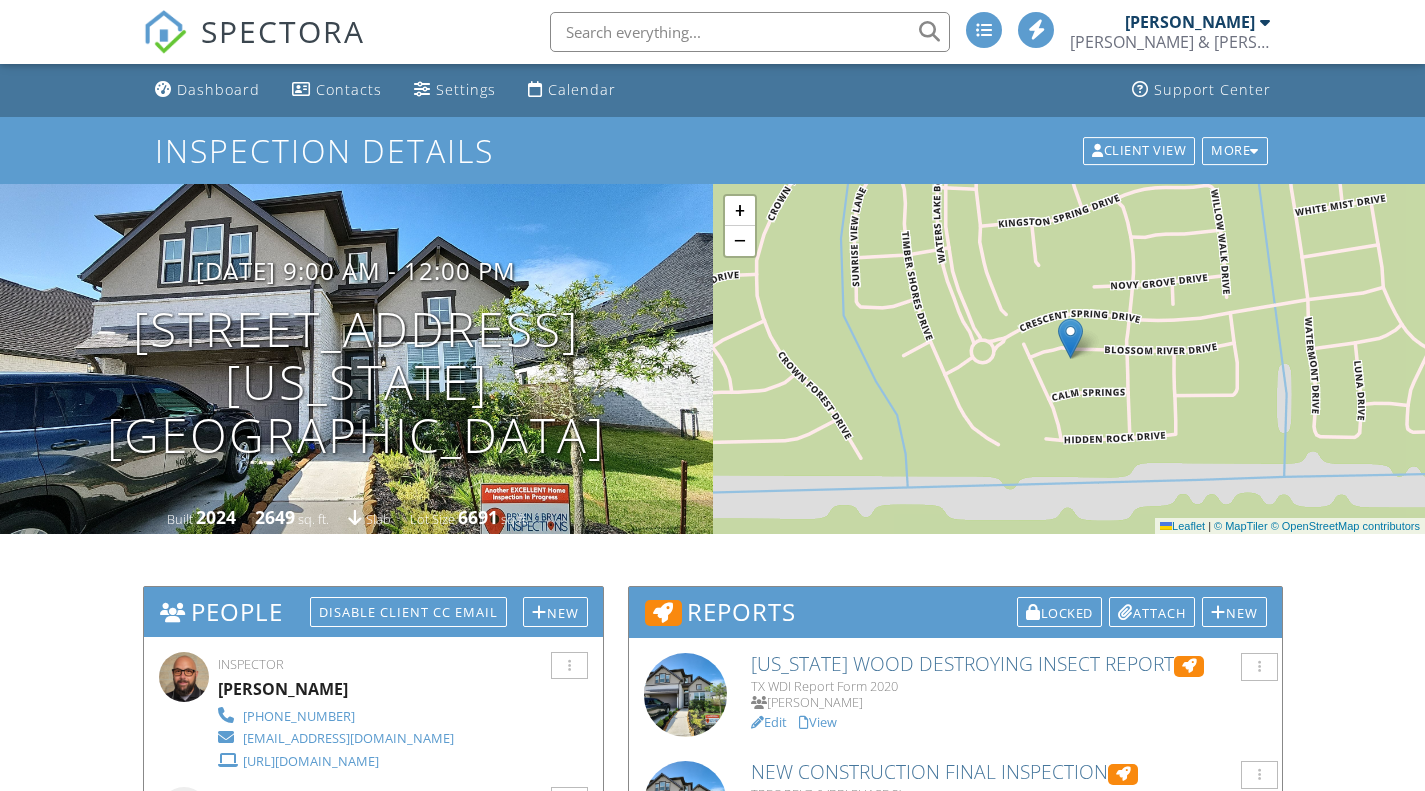click on "Dashboard
Contacts
Settings
Calendar
Support Center
Inspection Details
Client View
More
Property Details
Reschedule
Reorder / Copy
Share
Cancel
Delete
Print Order
Convert to V9
Disable Pass on CC Fees
07/09/2025  9:00 am
- 12:00 pm
10618 Blossom River Dr
Missouri City, TX 77459
Built
2024
2649
sq. ft.
slab
Lot Size
6691
sq.ft.
+ −  Leaflet   |   © MapTiler   © OpenStreetMap contributors
All emails and texts are disabled for this inspection!
All emails and texts have been disabled for this inspection. This may have happened due to someone manually disabling them or this inspection being unconfirmed when it was scheduled. To re-enable emails and texts for this inspection, click the button below.
Turn on emails and texts" at bounding box center [712, 2275] 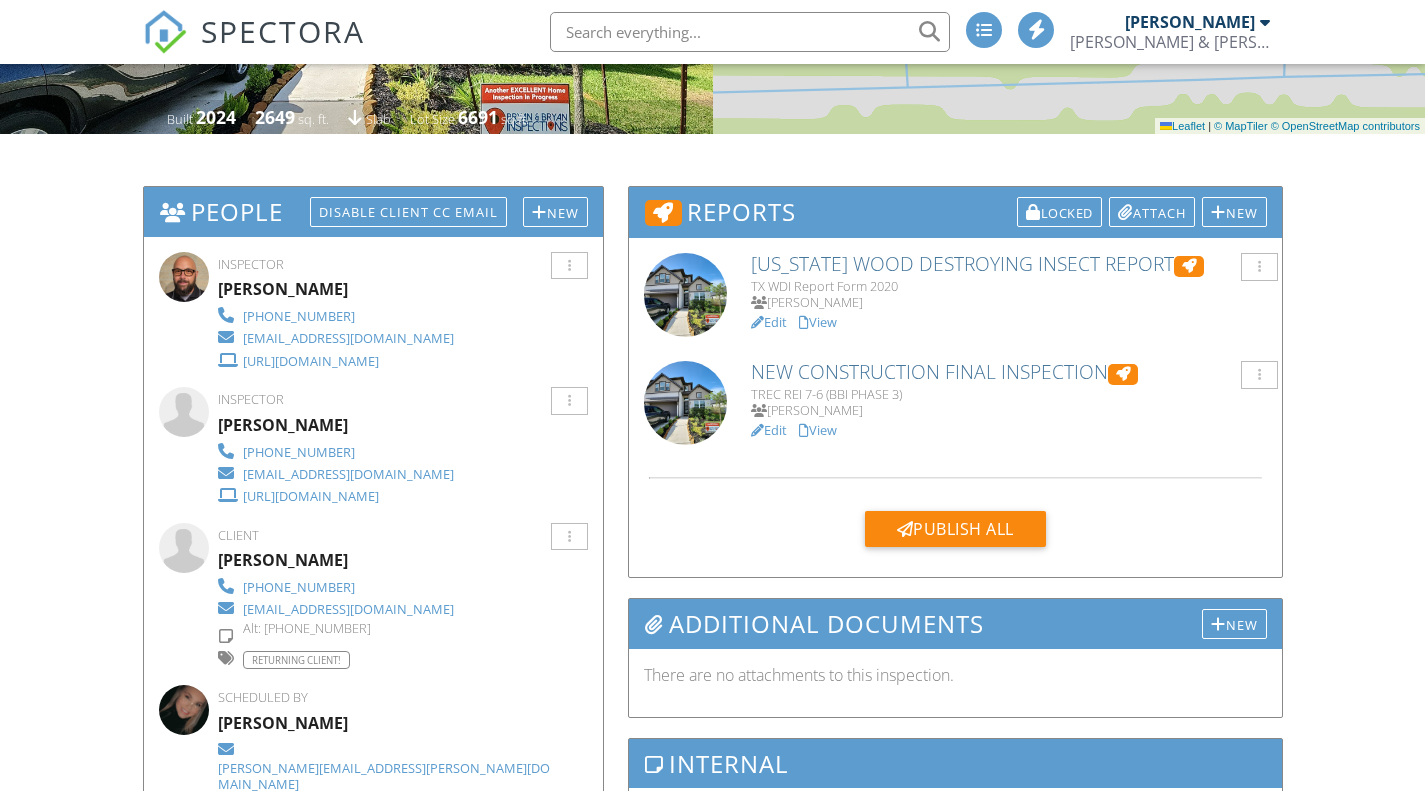 scroll, scrollTop: 400, scrollLeft: 0, axis: vertical 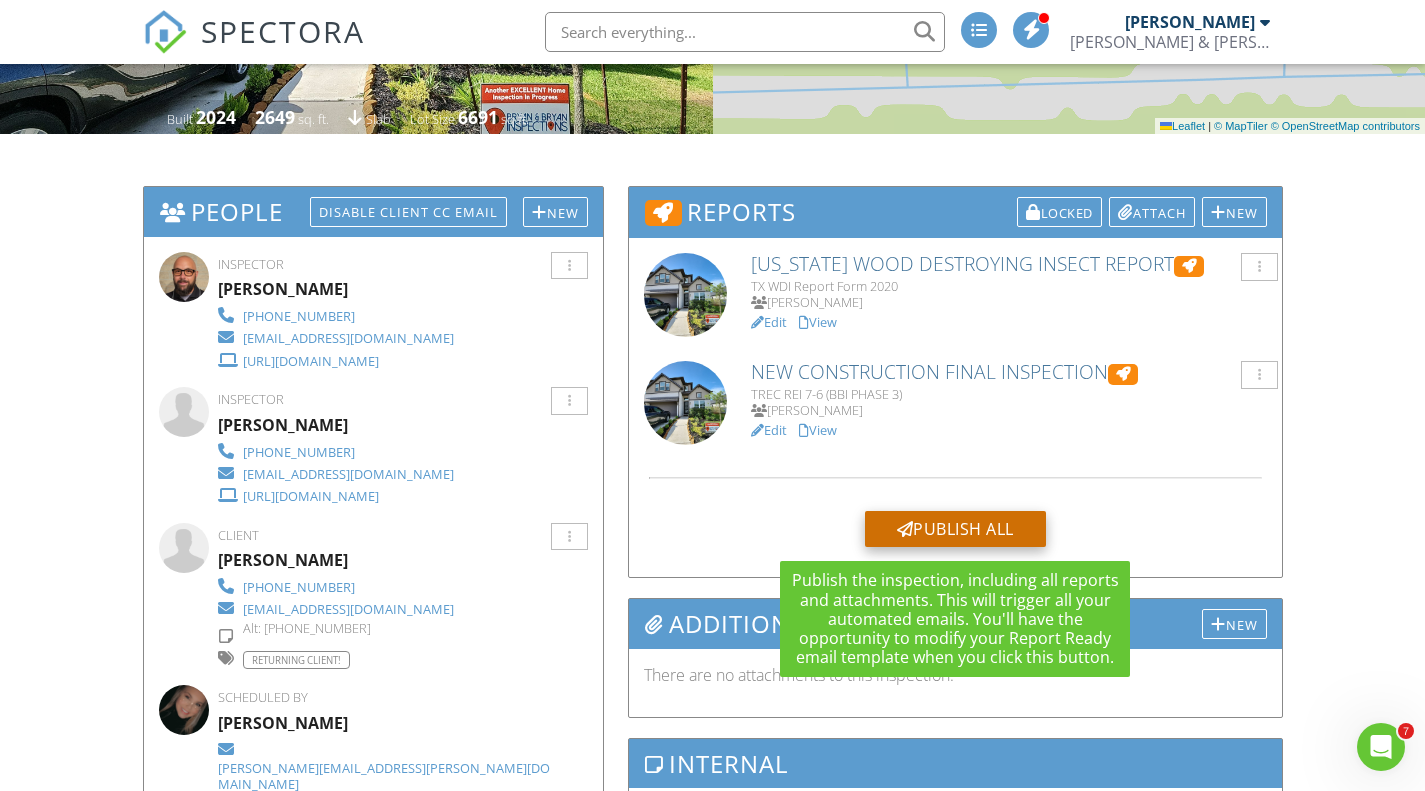 click on "Publish All" at bounding box center [955, 529] 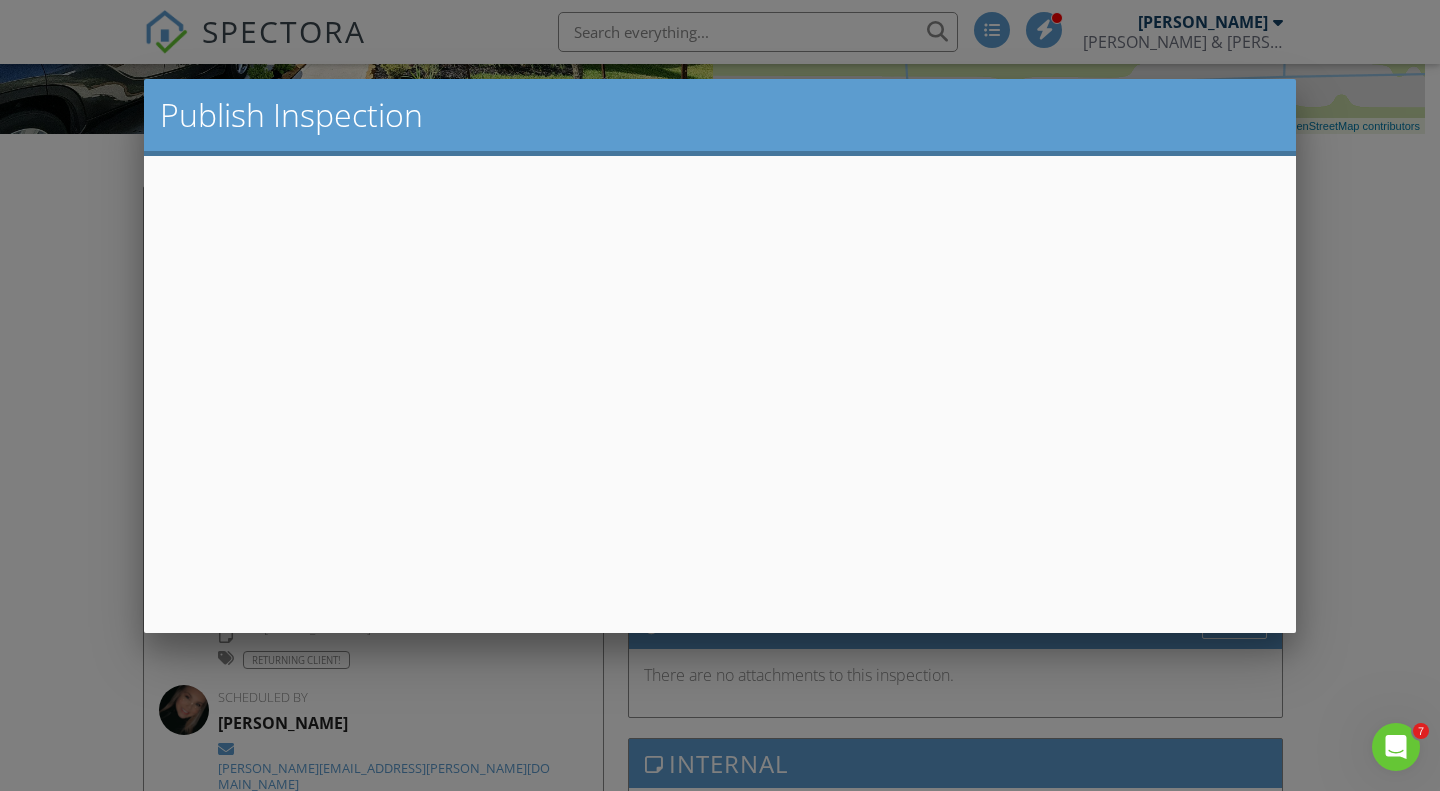 scroll, scrollTop: 3, scrollLeft: 0, axis: vertical 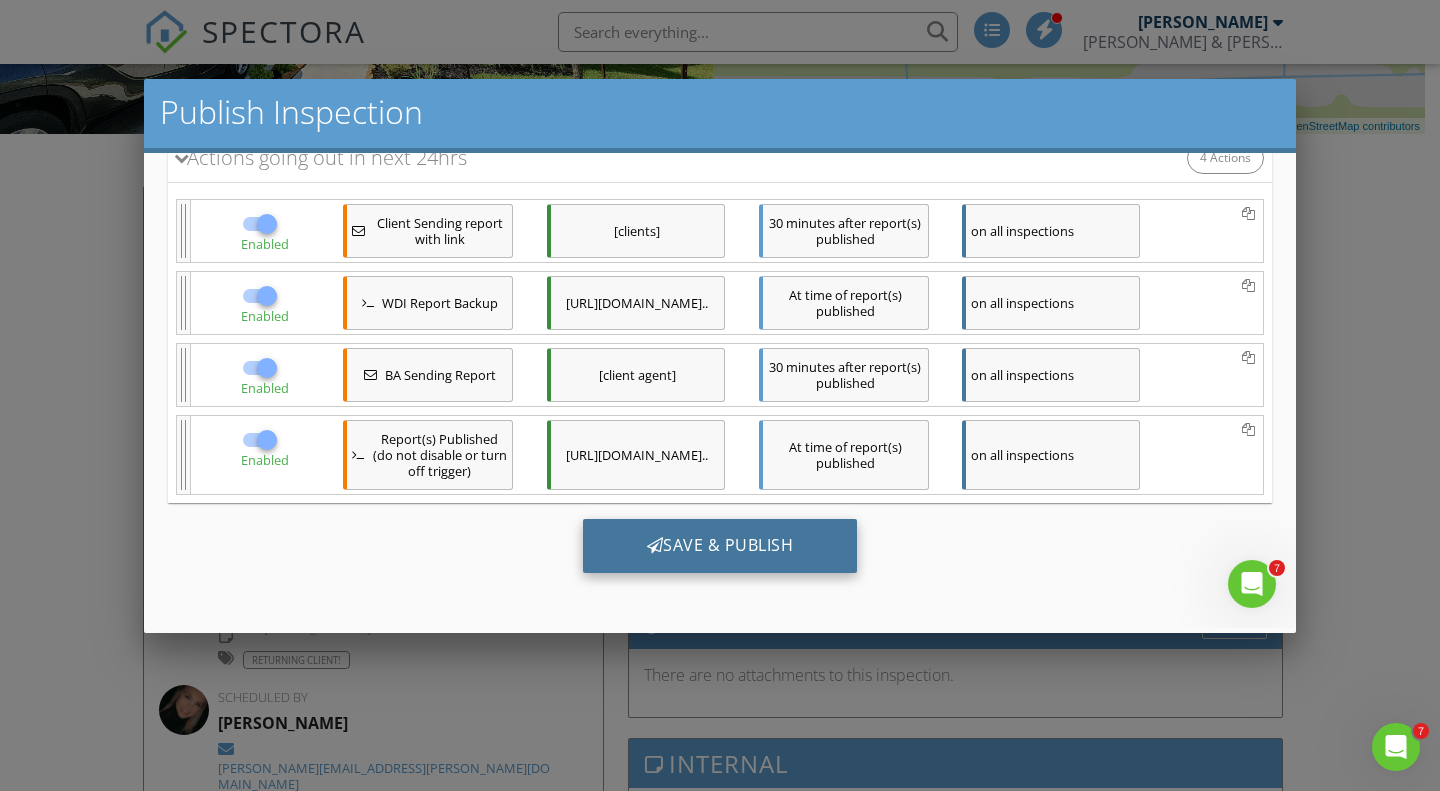 click on "Save & Publish" at bounding box center [720, 546] 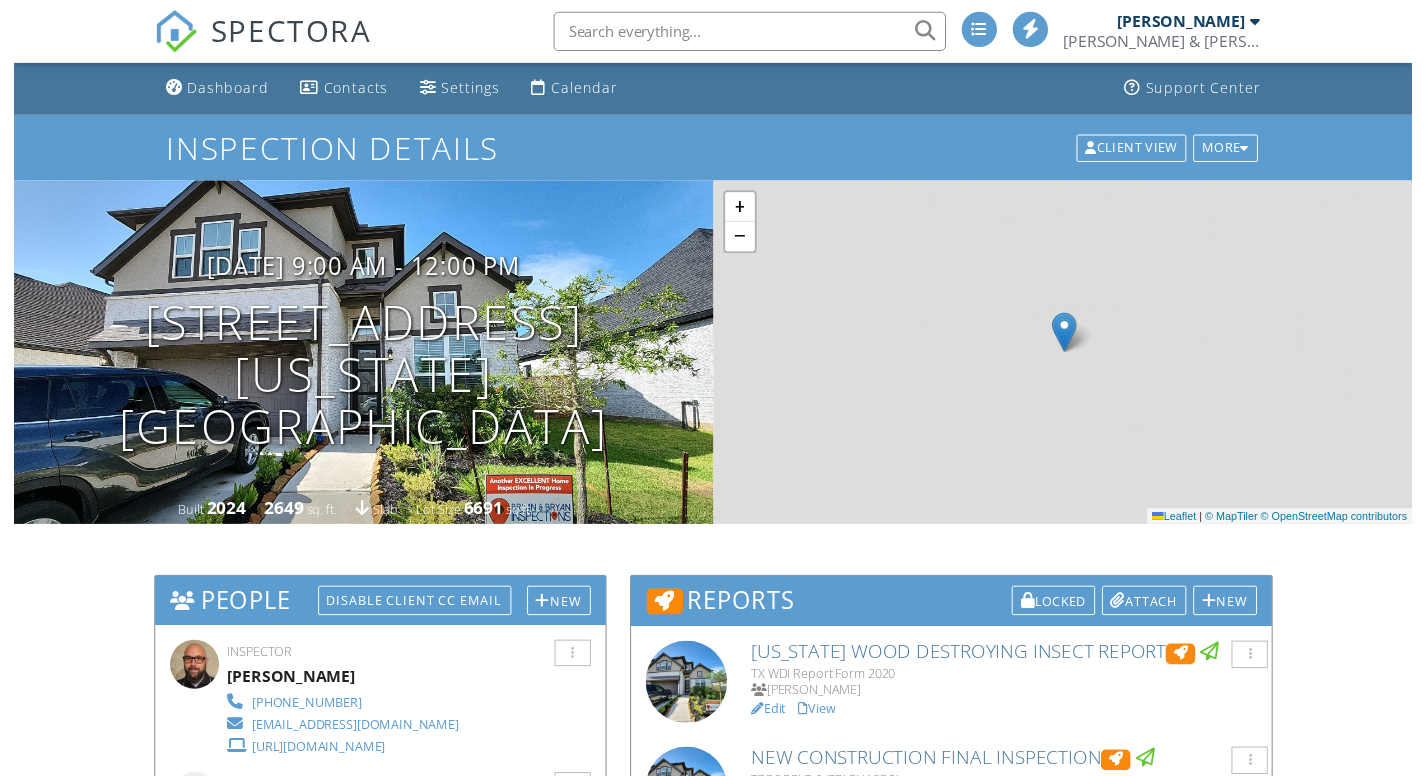 scroll, scrollTop: 0, scrollLeft: 0, axis: both 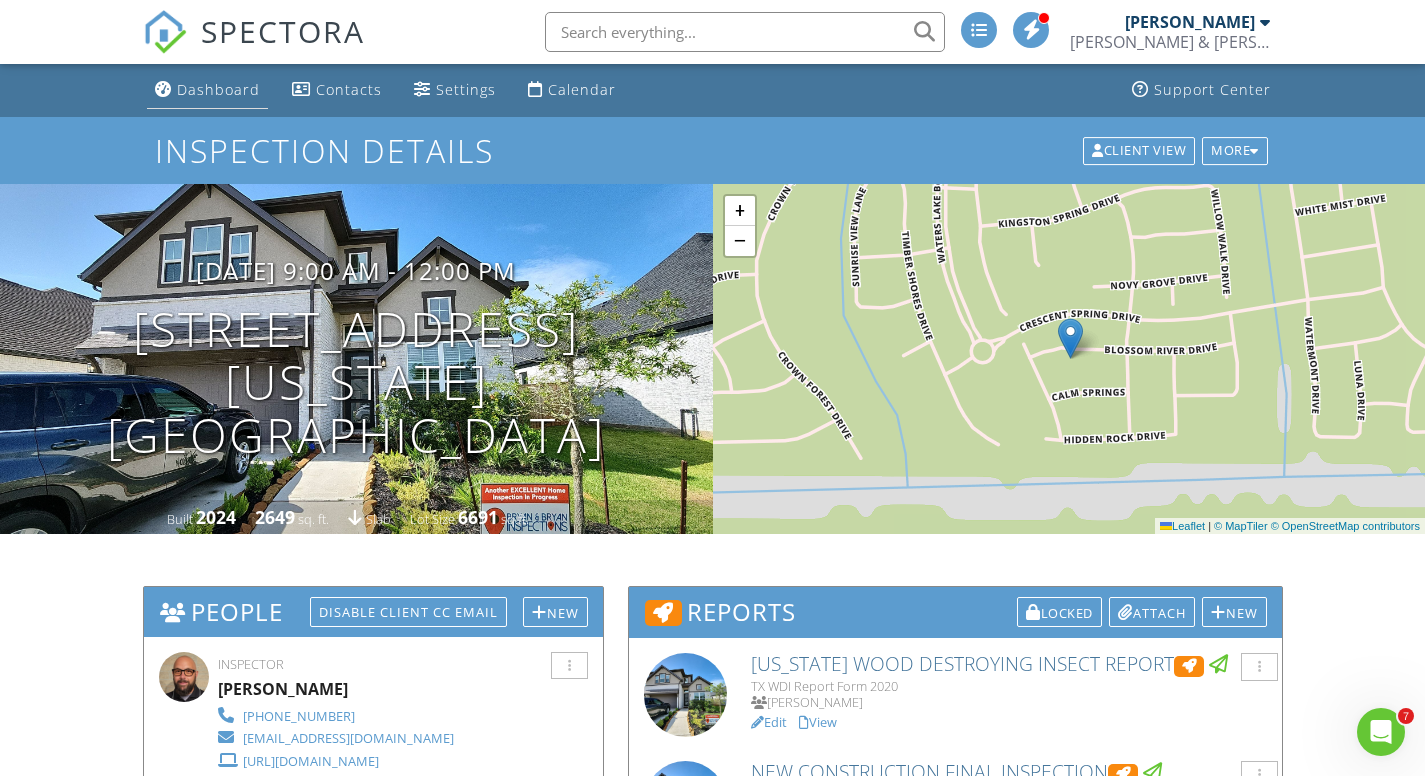 click on "Dashboard" at bounding box center (218, 89) 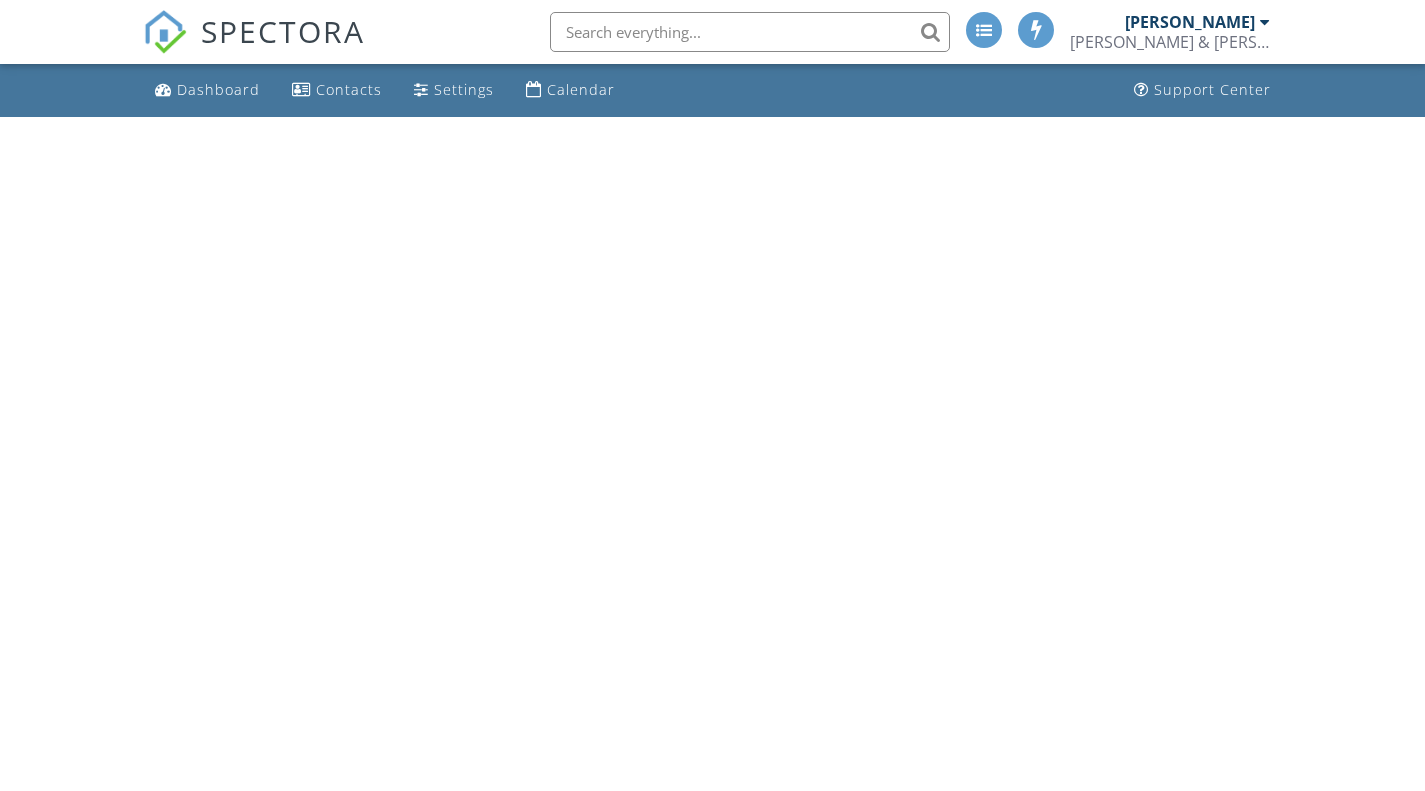 scroll, scrollTop: 0, scrollLeft: 0, axis: both 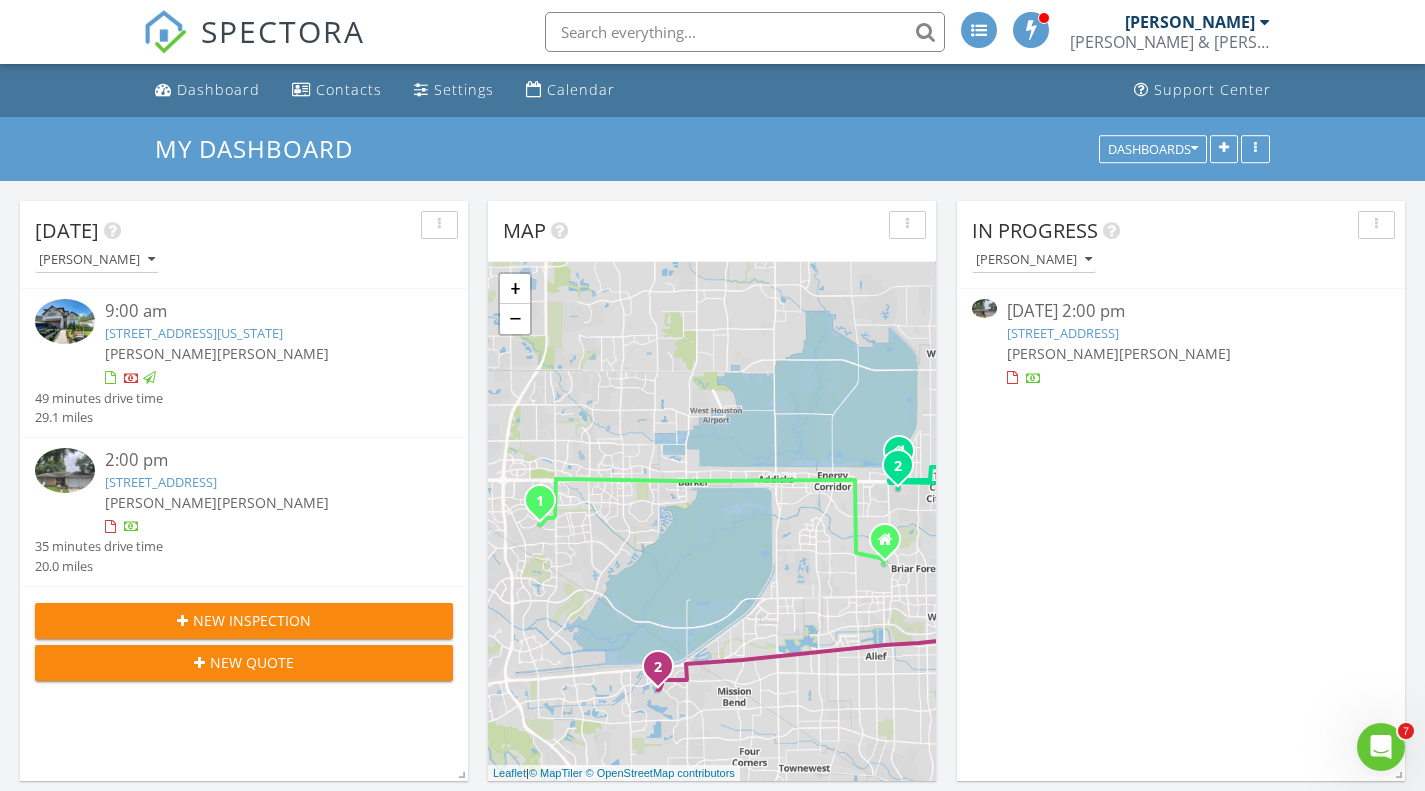 click on "[STREET_ADDRESS]" at bounding box center [1063, 333] 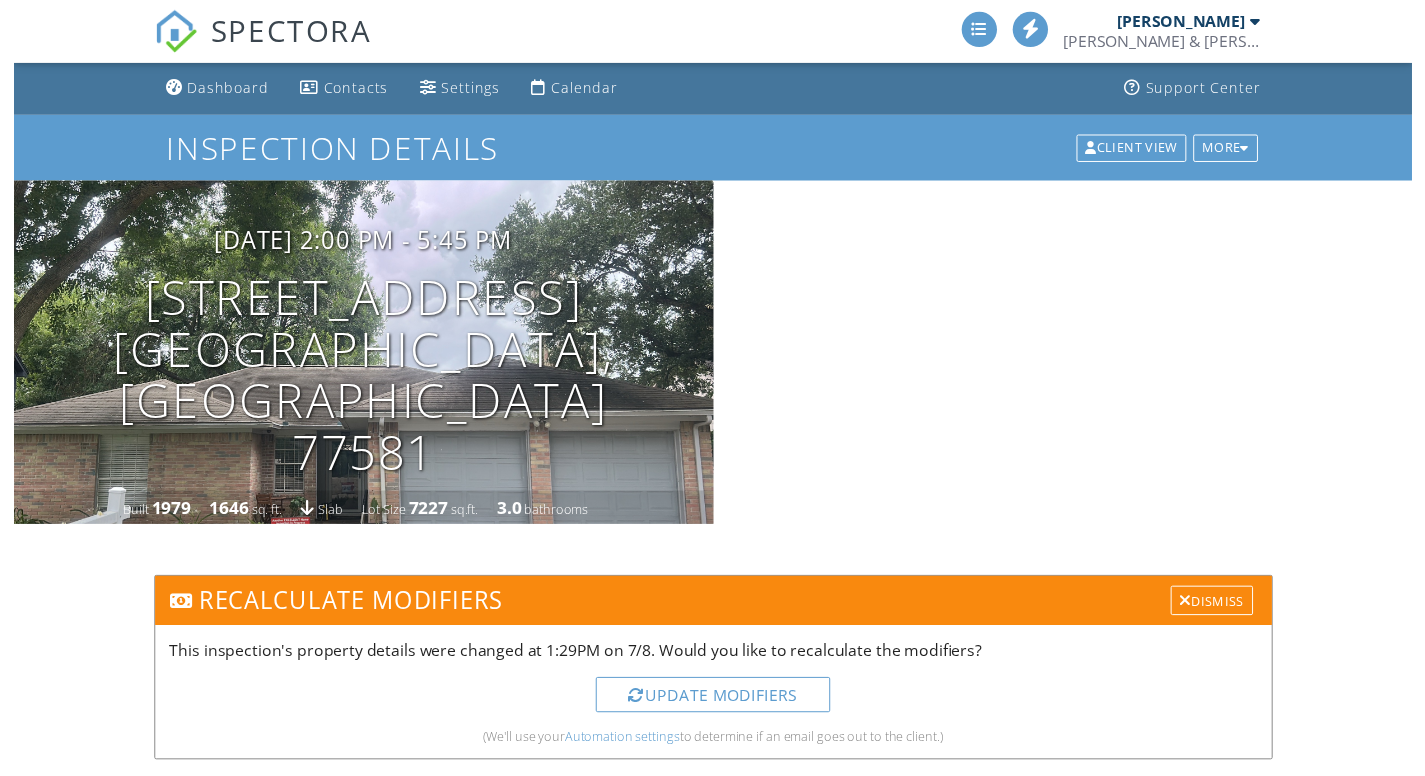 scroll, scrollTop: 0, scrollLeft: 0, axis: both 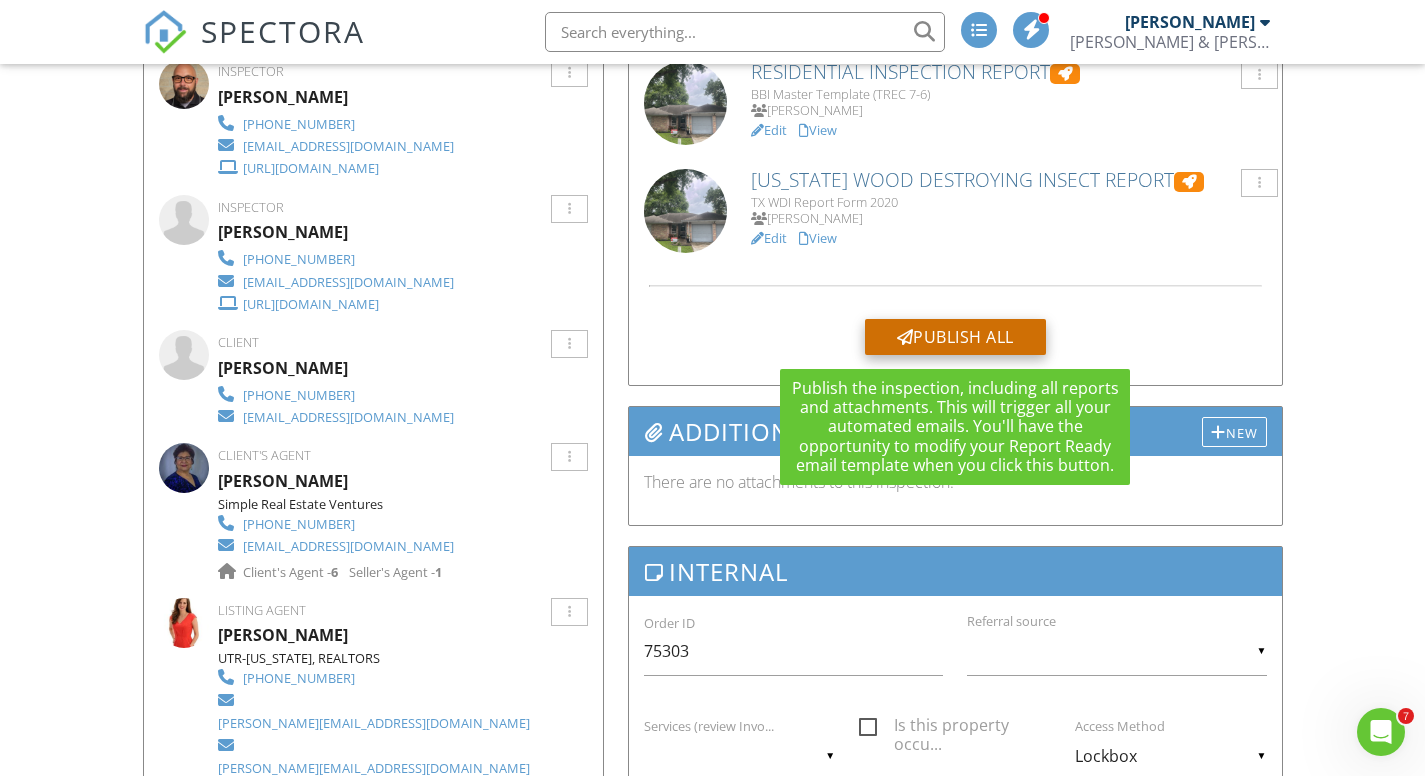click on "Publish All" at bounding box center [955, 337] 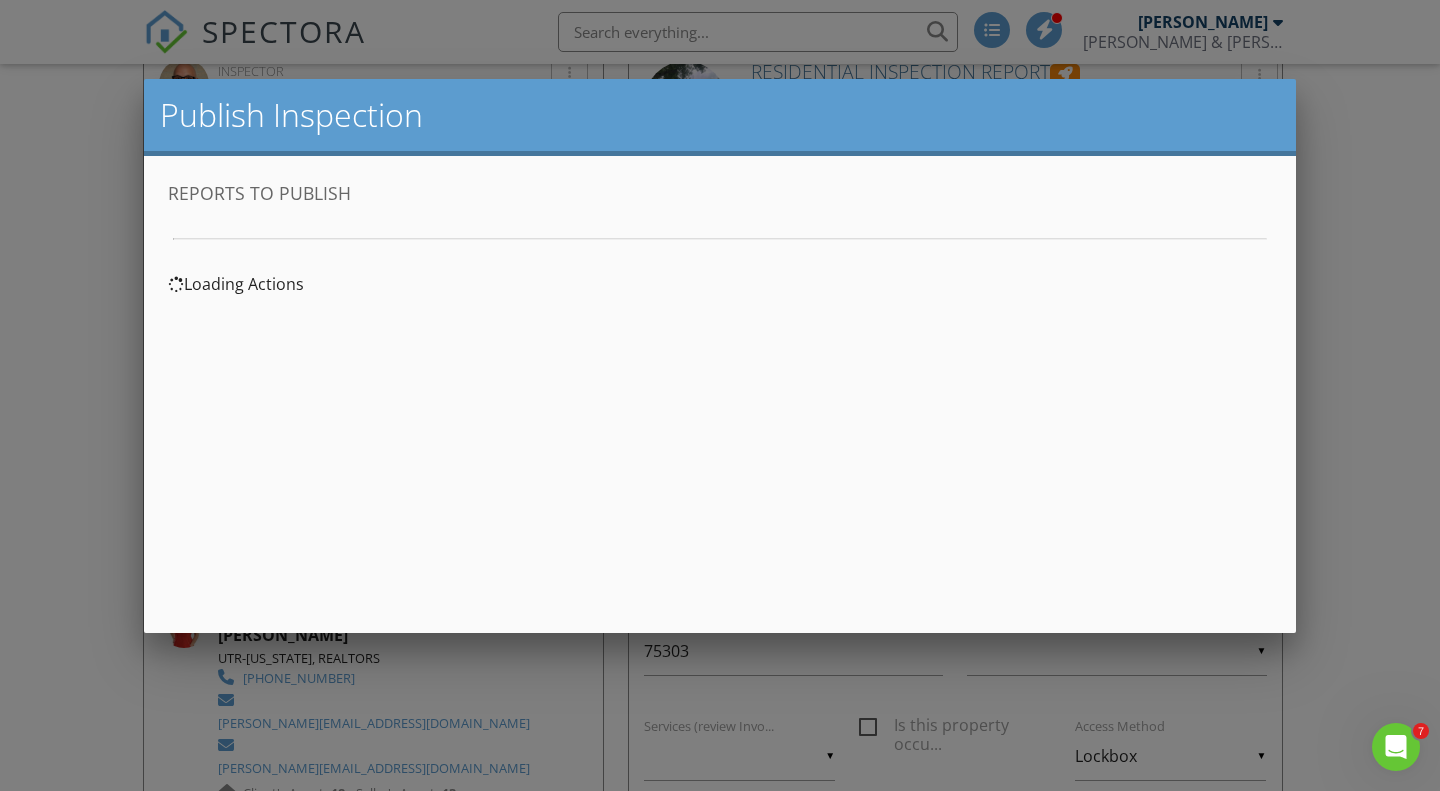 scroll, scrollTop: 0, scrollLeft: 0, axis: both 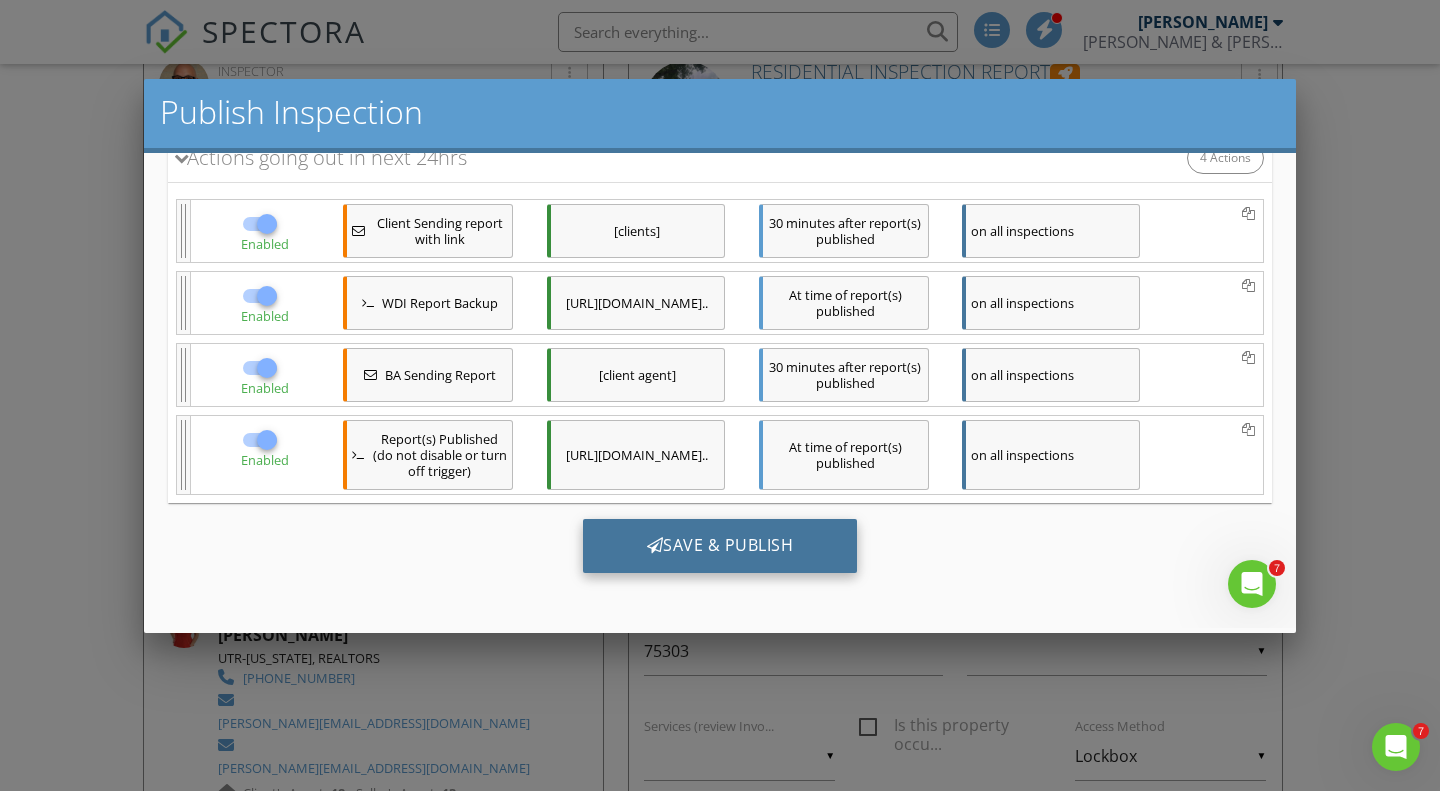 click on "Save & Publish" at bounding box center (720, 546) 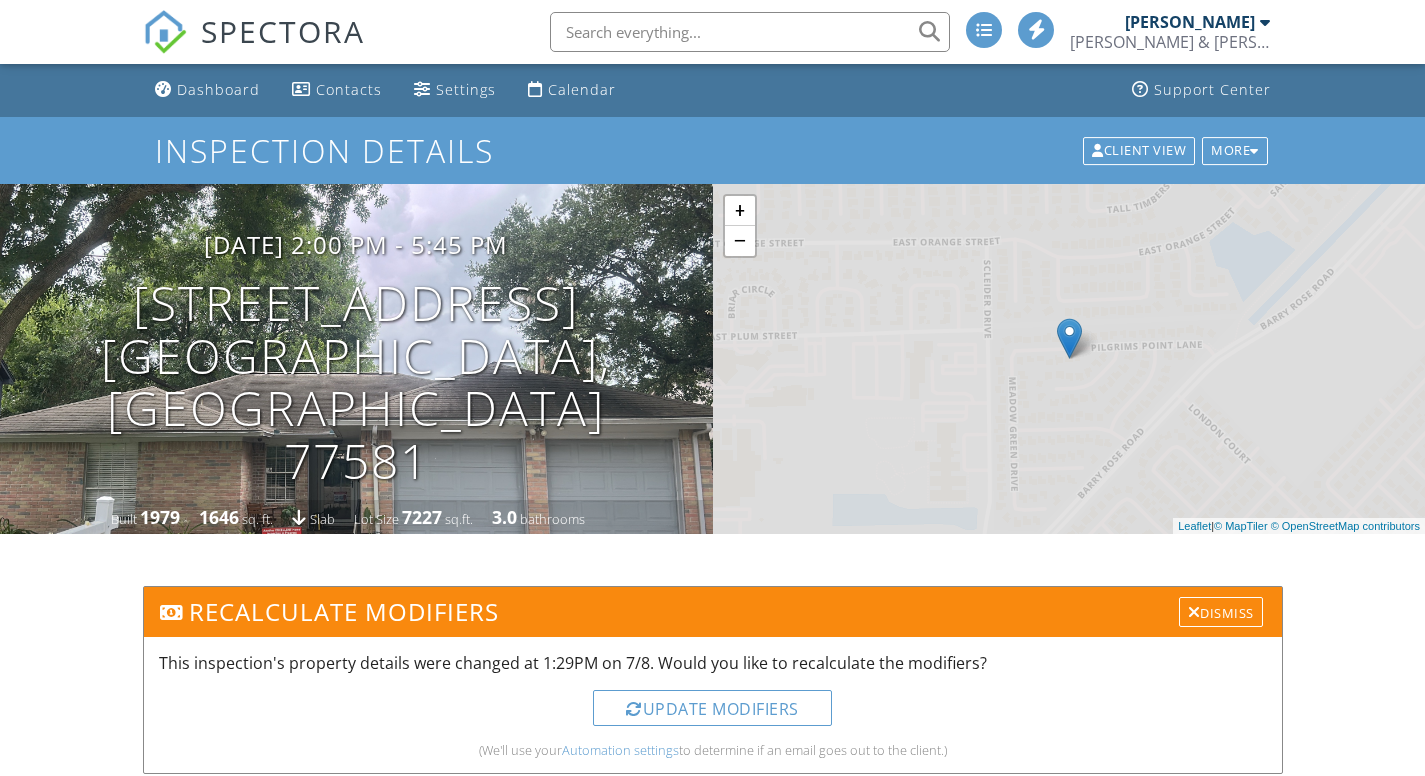 scroll, scrollTop: 0, scrollLeft: 0, axis: both 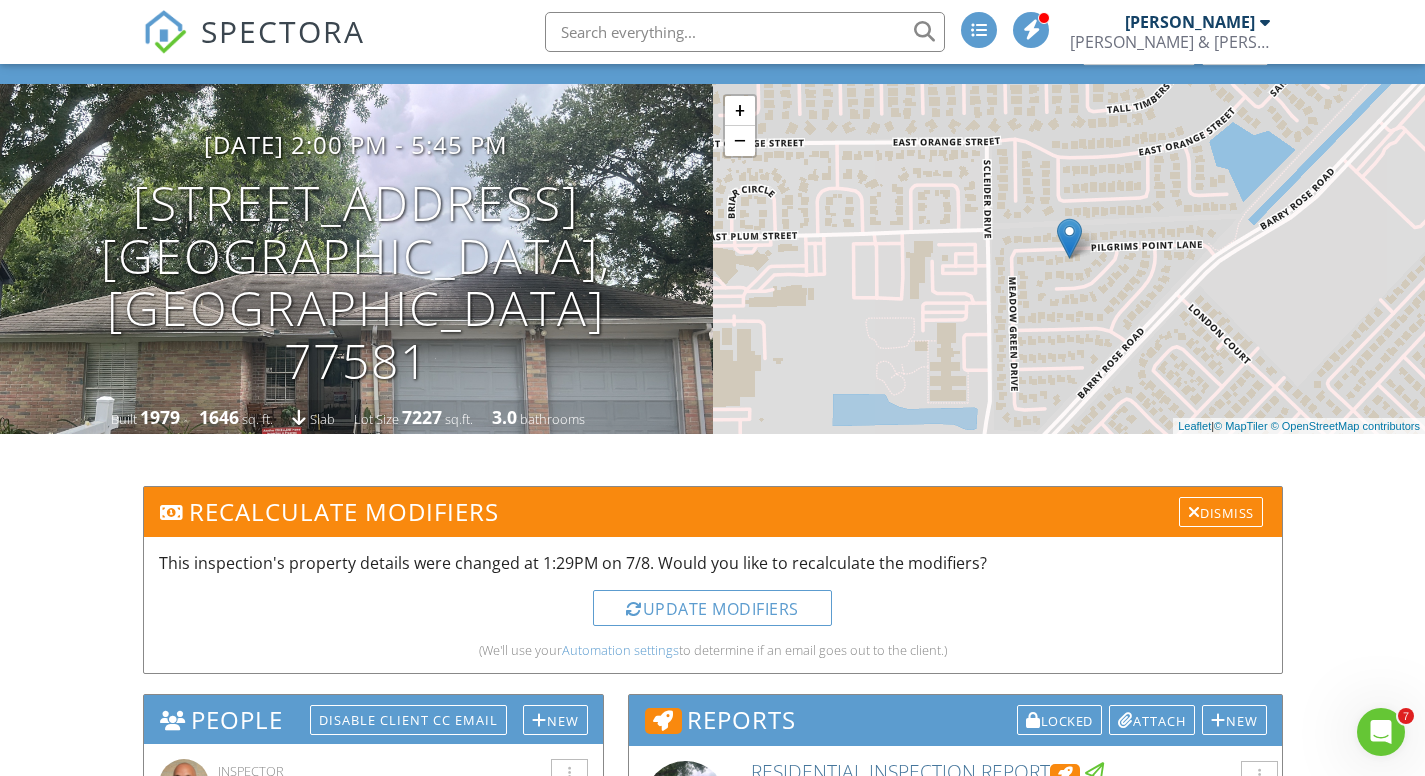 drag, startPoint x: 1239, startPoint y: 429, endPoint x: 795, endPoint y: 535, distance: 456.4778 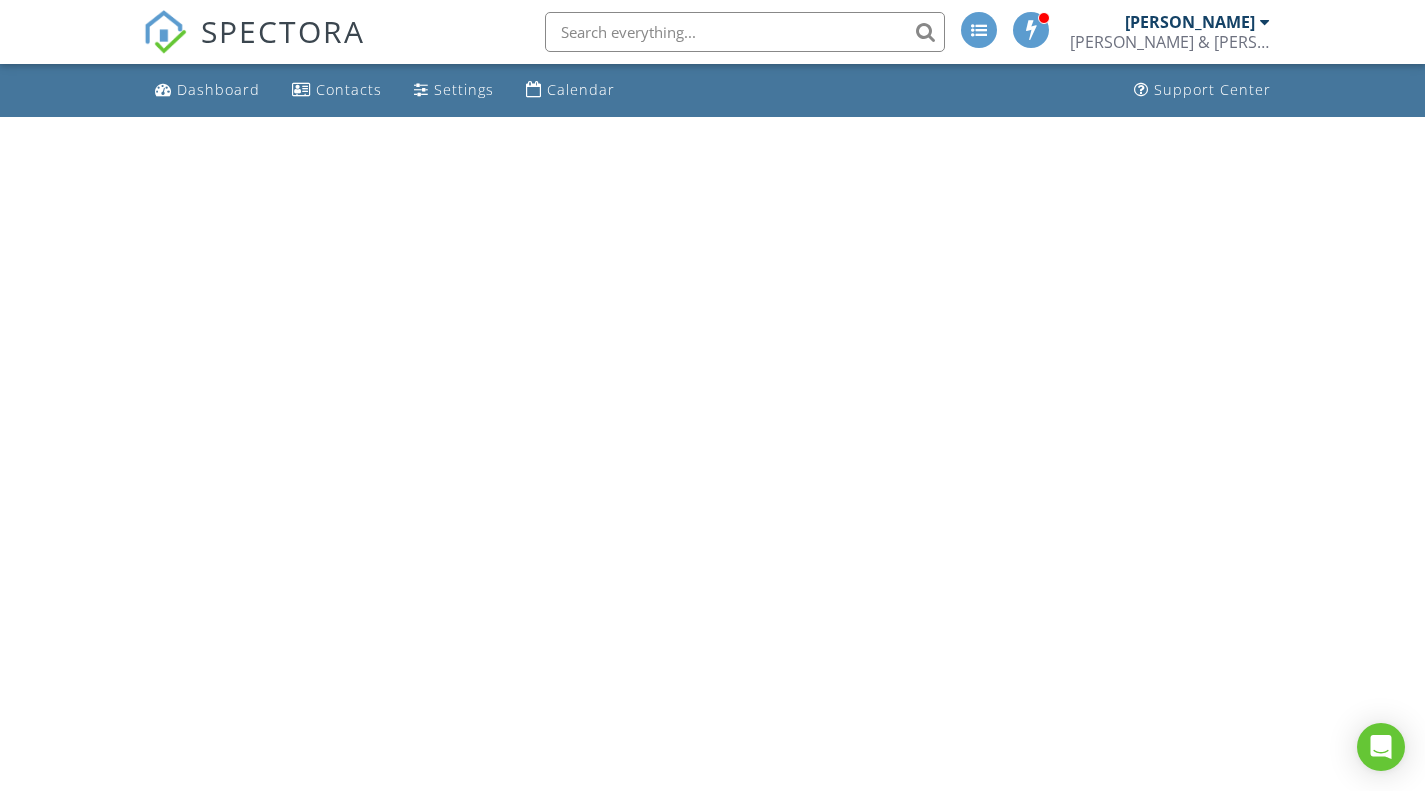 scroll, scrollTop: 0, scrollLeft: 0, axis: both 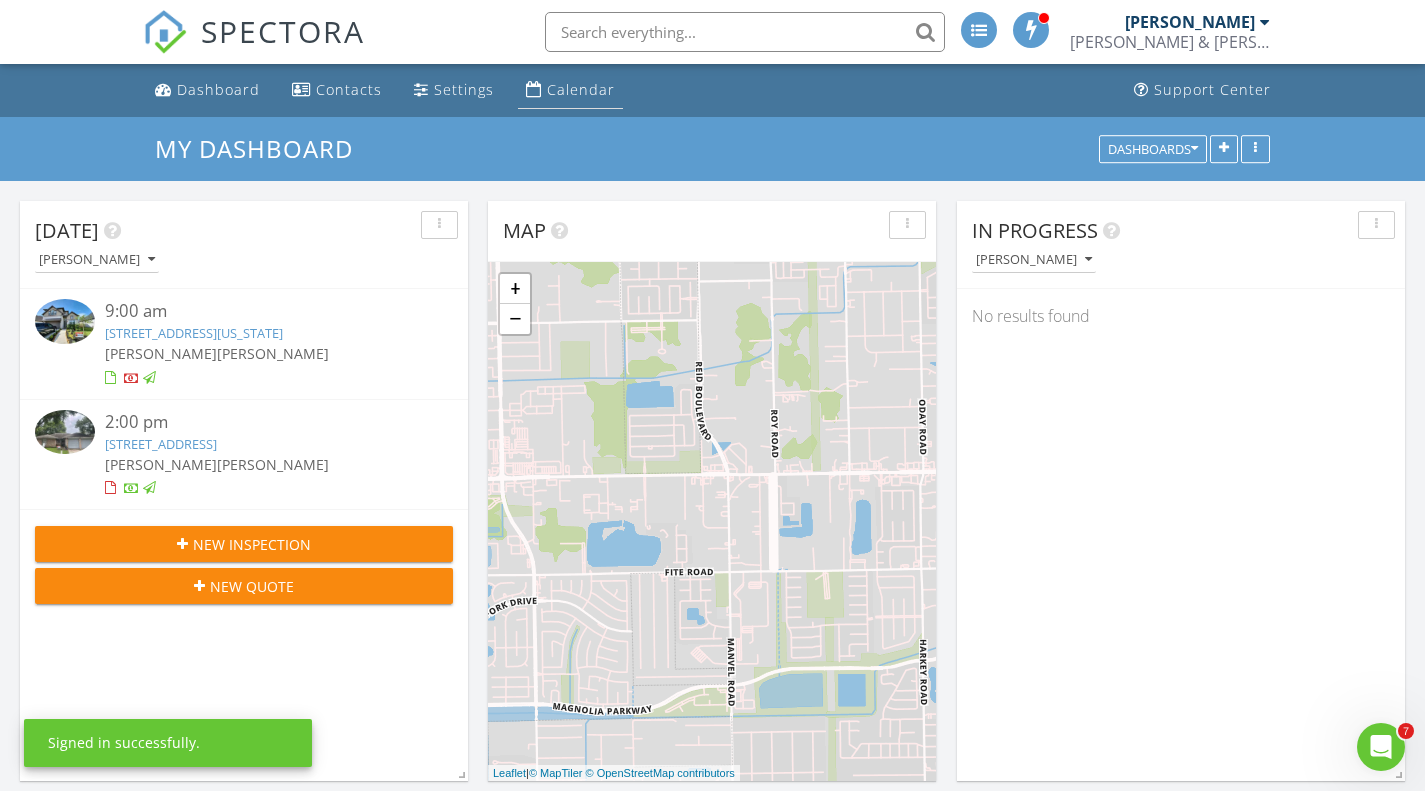 click on "Calendar" at bounding box center (581, 89) 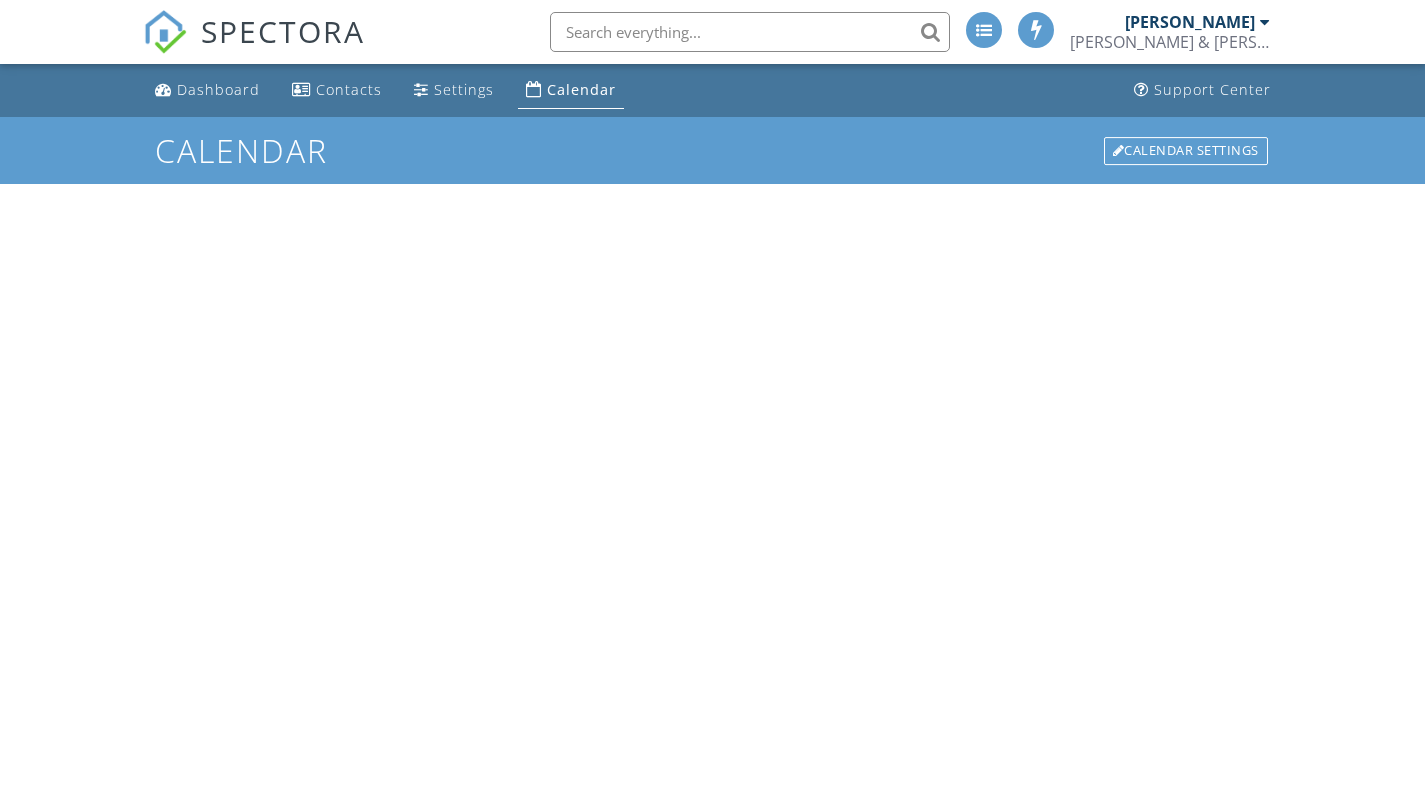 scroll, scrollTop: 0, scrollLeft: 0, axis: both 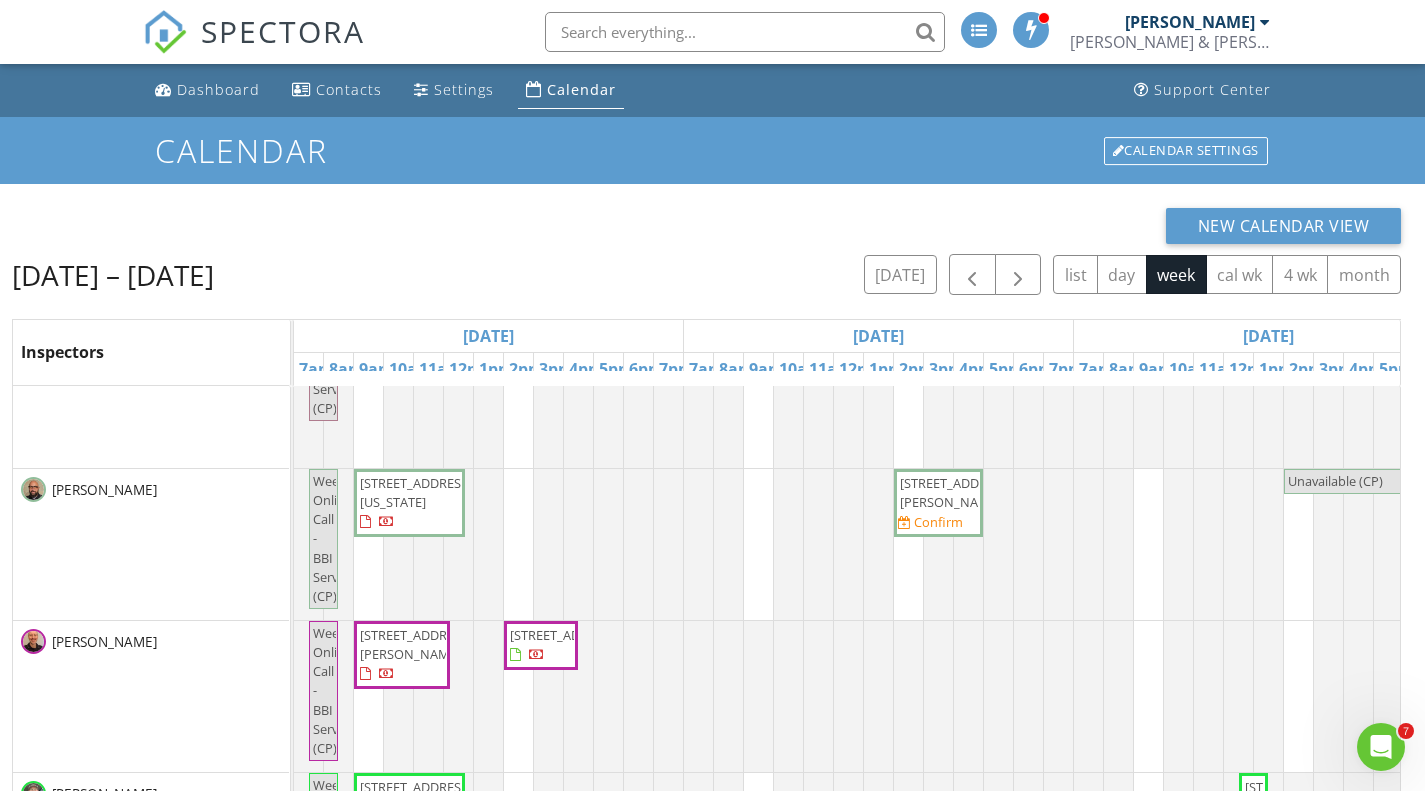 click on "[STREET_ADDRESS][US_STATE]" at bounding box center (416, 492) 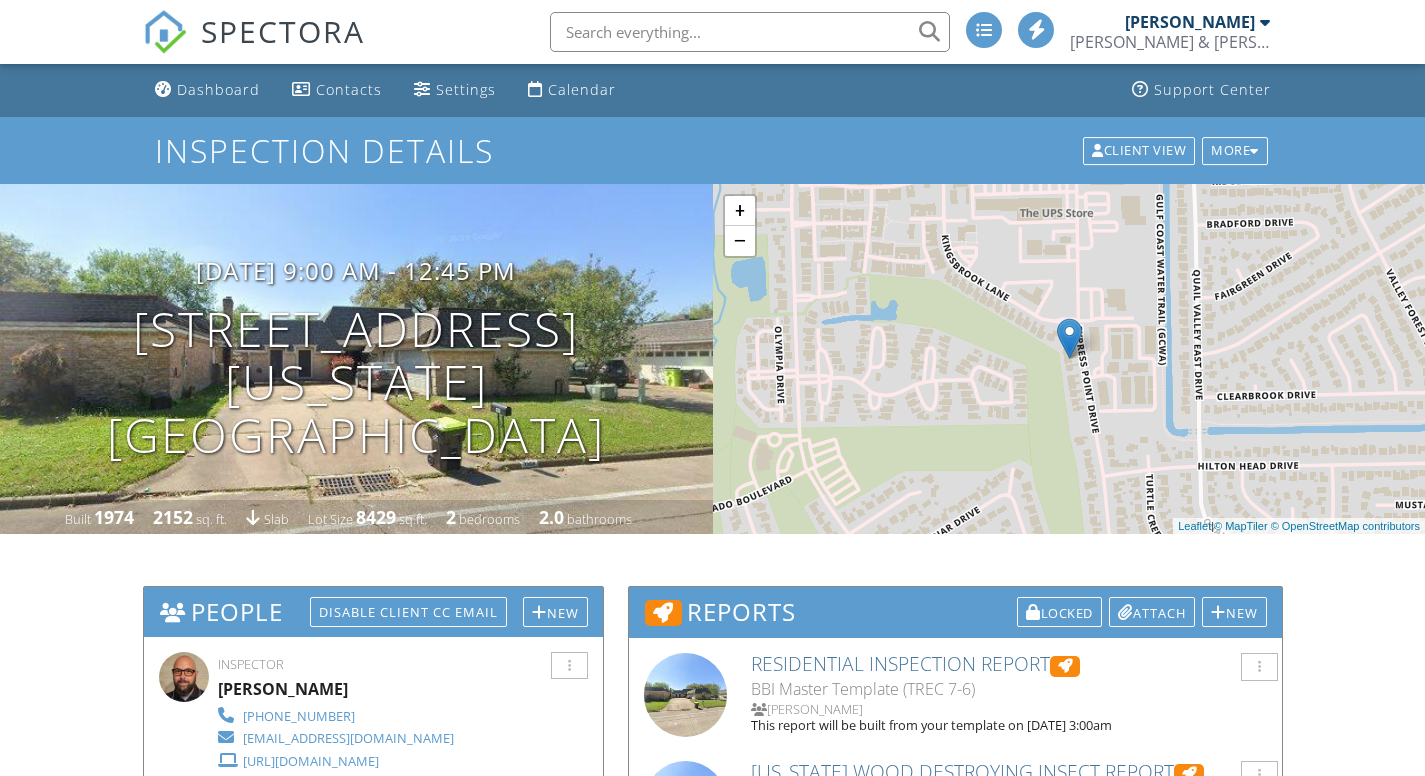 scroll, scrollTop: 300, scrollLeft: 0, axis: vertical 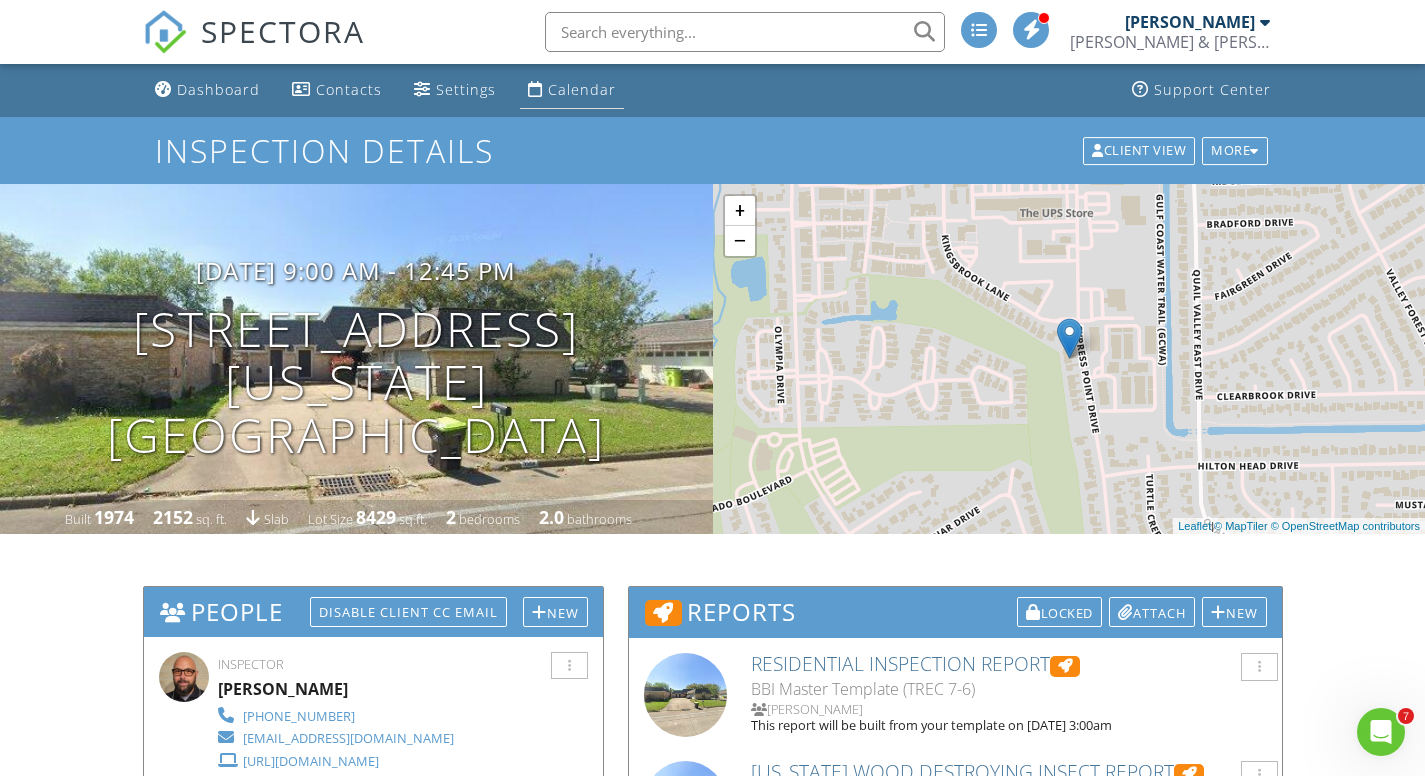 click on "Calendar" at bounding box center [582, 89] 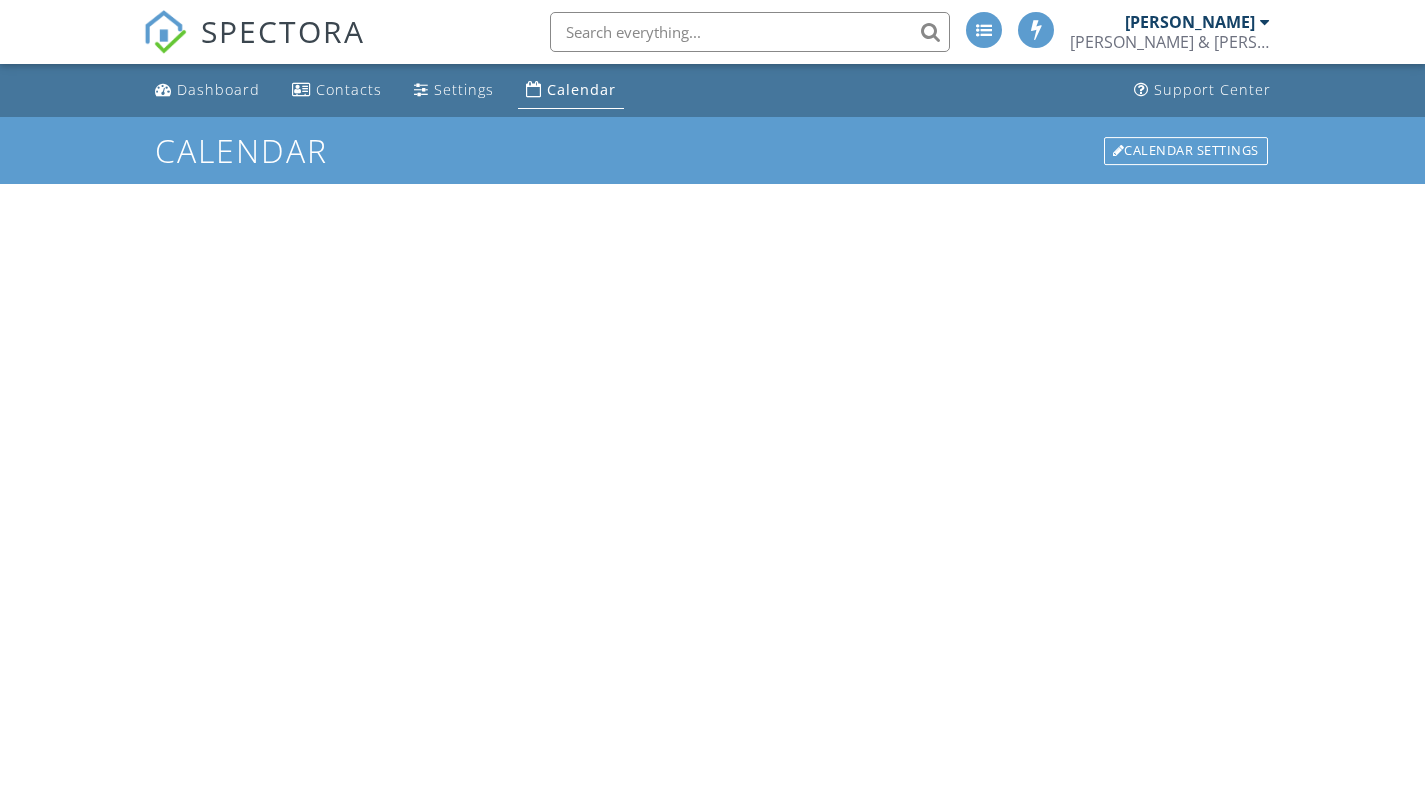 scroll, scrollTop: 0, scrollLeft: 0, axis: both 